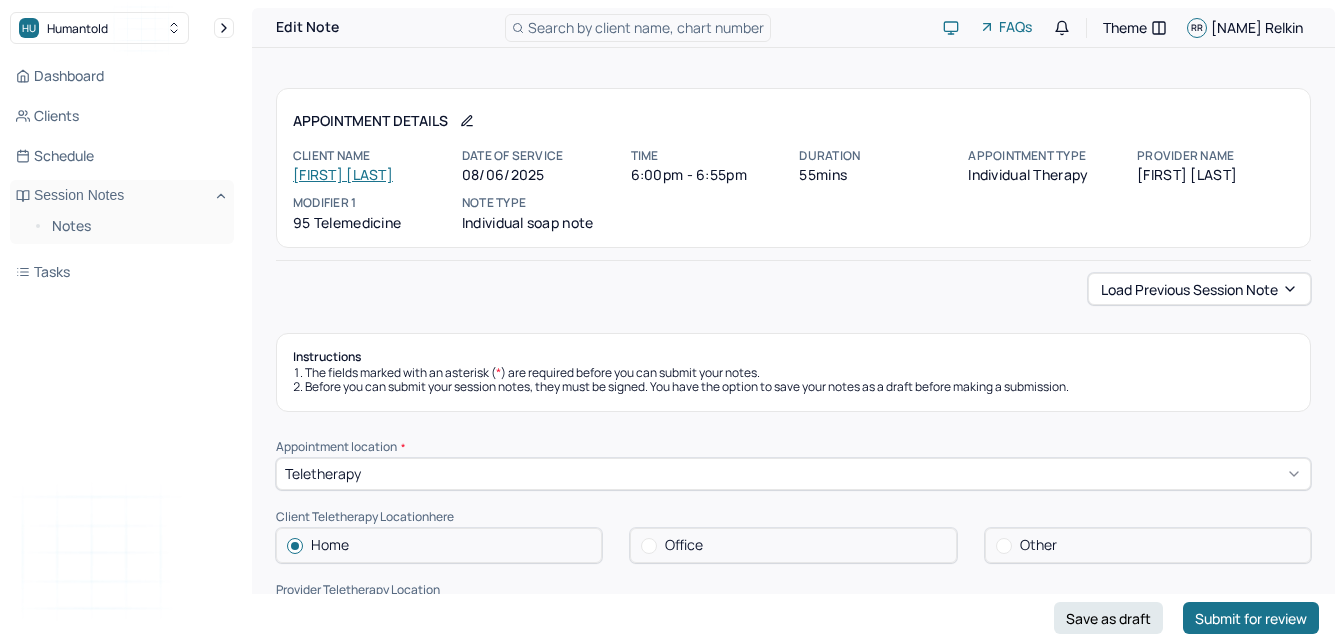 scroll, scrollTop: 0, scrollLeft: 0, axis: both 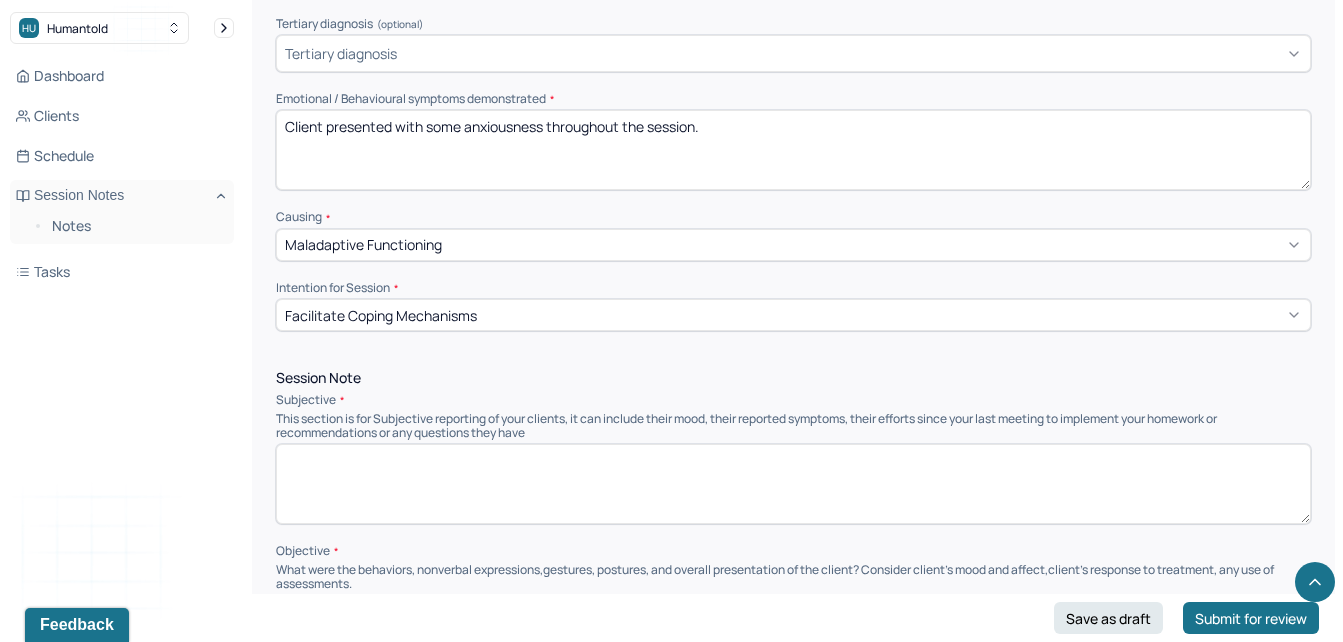 drag, startPoint x: 551, startPoint y: 131, endPoint x: 423, endPoint y: 130, distance: 128.0039 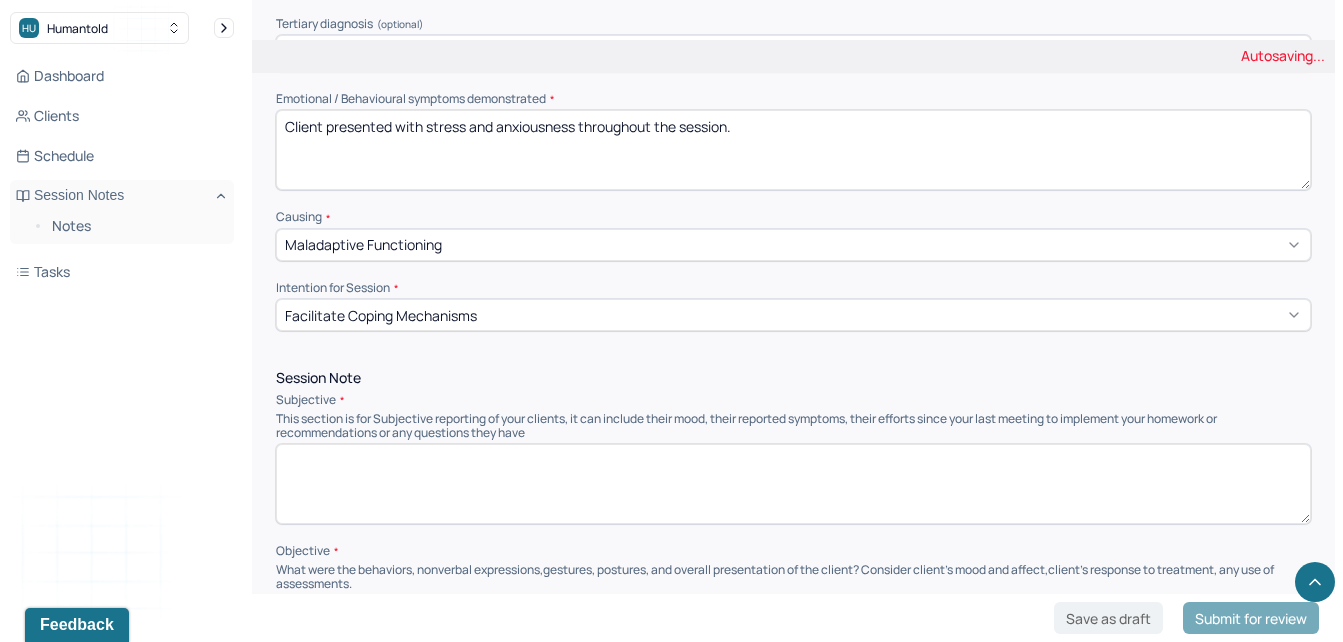 click on "Client presented with some anxiousness throughout the session." at bounding box center [793, 150] 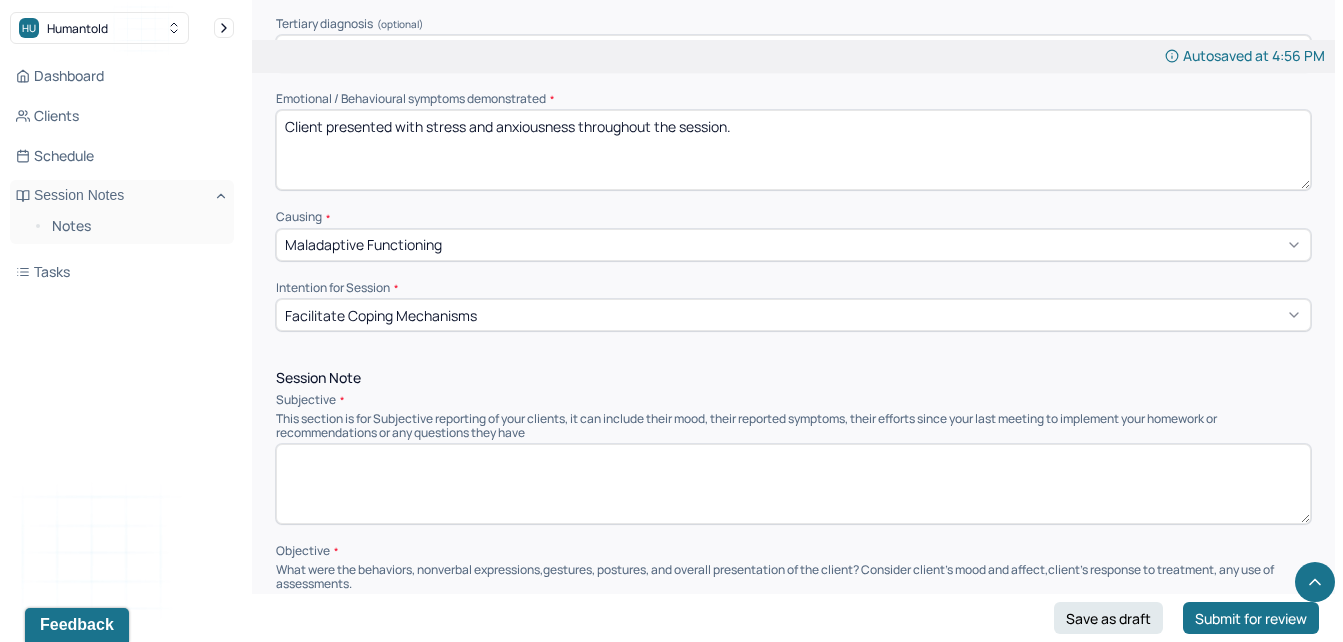 type on "Client presented with stress and anxiousness throughout the session." 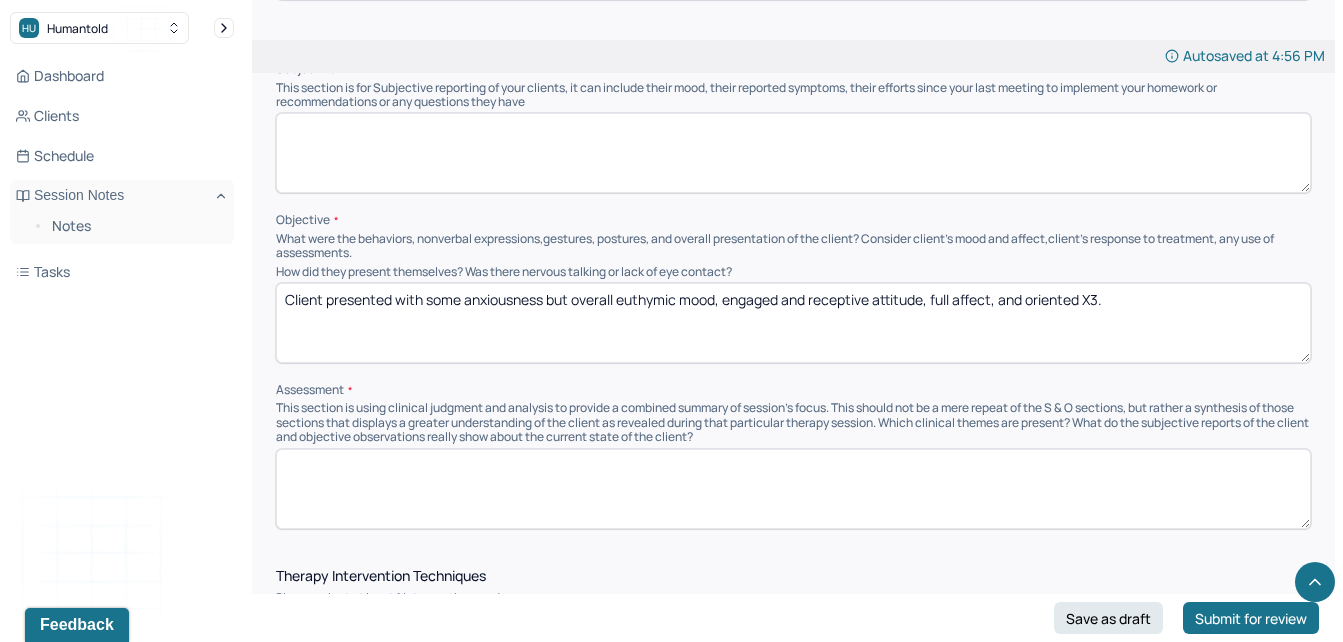scroll, scrollTop: 1193, scrollLeft: 0, axis: vertical 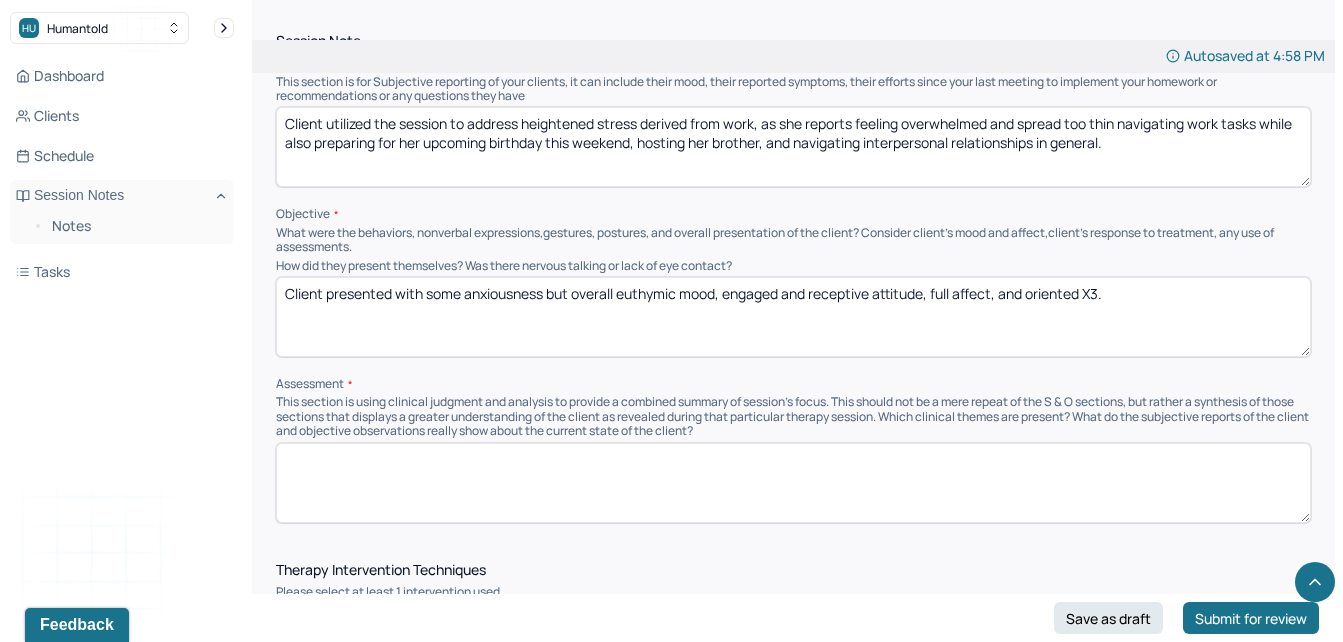 type on "Client utilized the session to address heightened stress derived from work, as she reports feeling overwhelmed and spread too thin navigating work tasks while also preparing for her upcoming birthday this weekend, hosting her brother, and navigating interpersonal relationships in general." 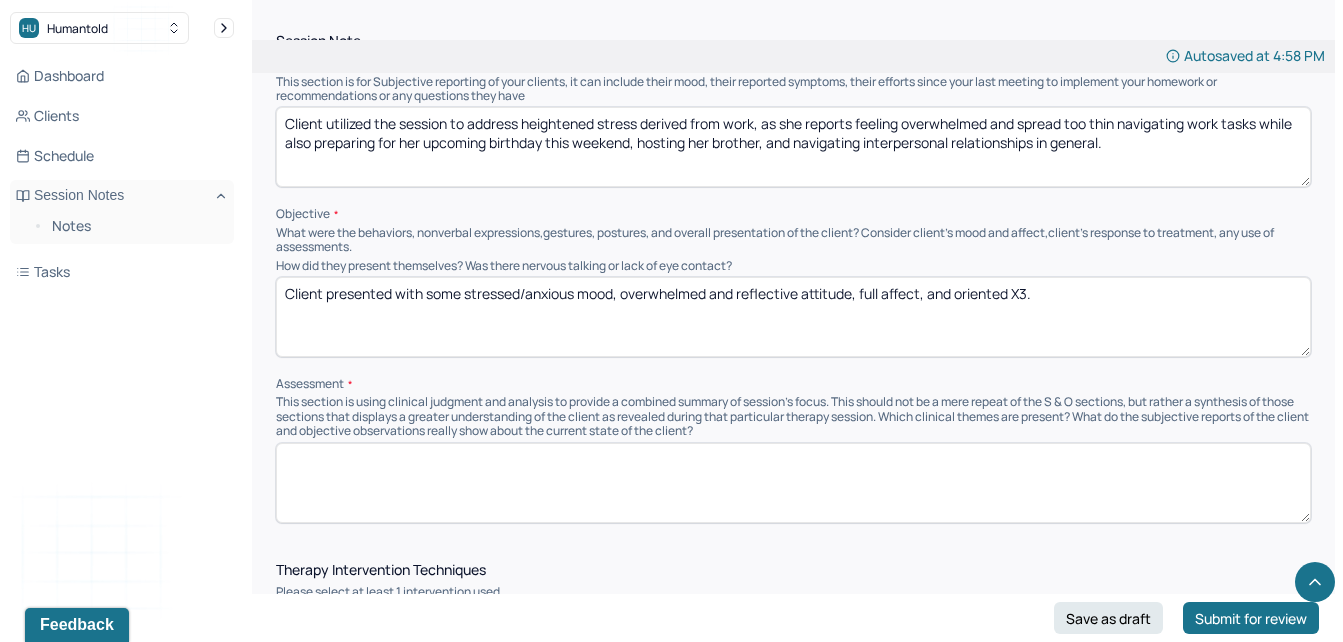 click on "Client presented with some stressed/anxious mood, overwhelmed and reflective attitude, full affect, and oriented X3." at bounding box center [793, 317] 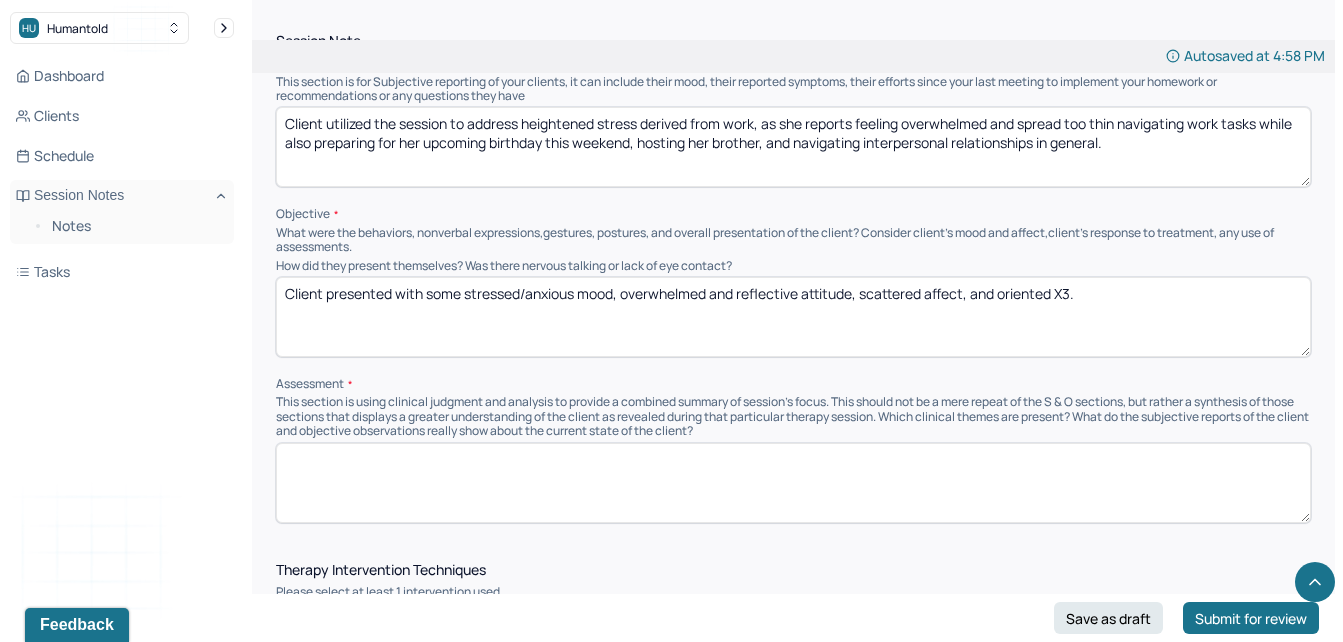 type on "Client presented with some stressed/anxious mood, overwhelmed and reflective attitude, scattered affect, and oriented X3." 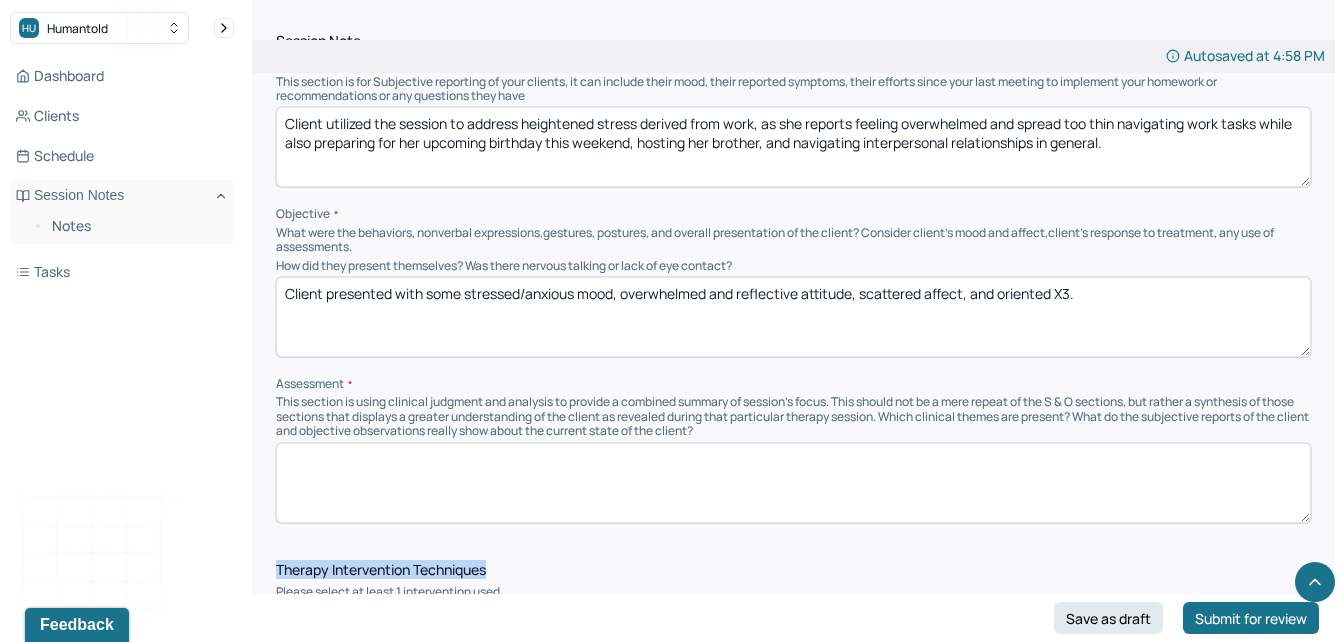 drag, startPoint x: 927, startPoint y: 537, endPoint x: 982, endPoint y: 480, distance: 79.20859 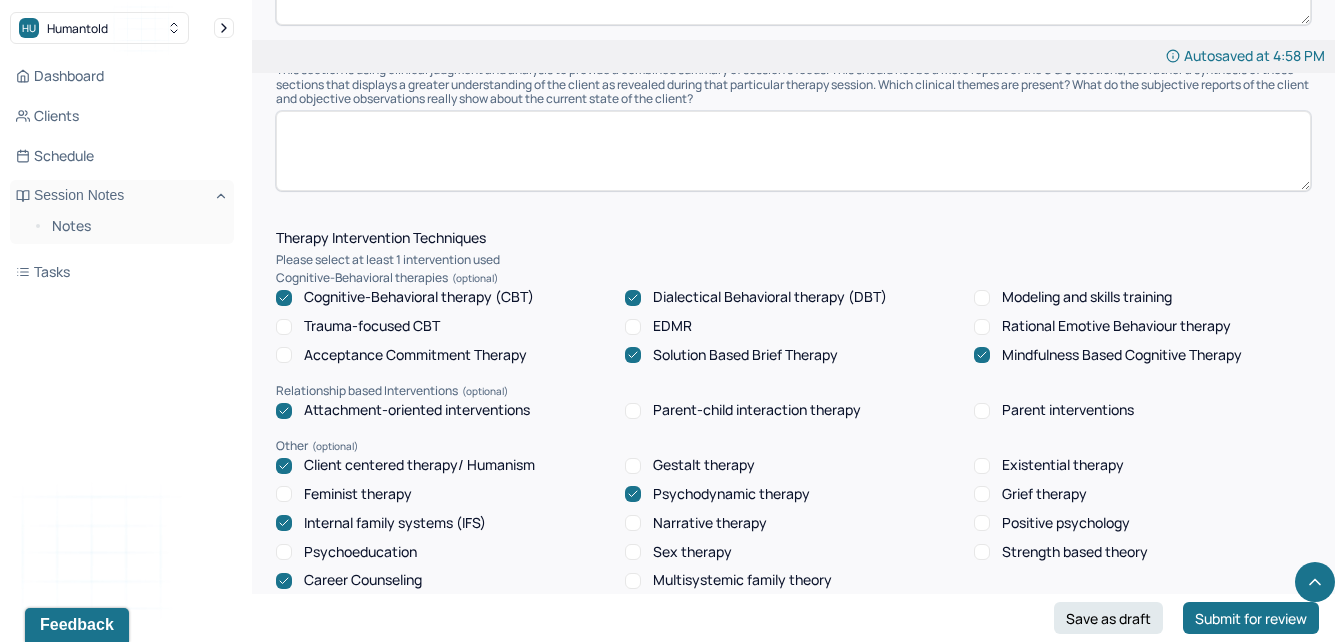 scroll, scrollTop: 1531, scrollLeft: 0, axis: vertical 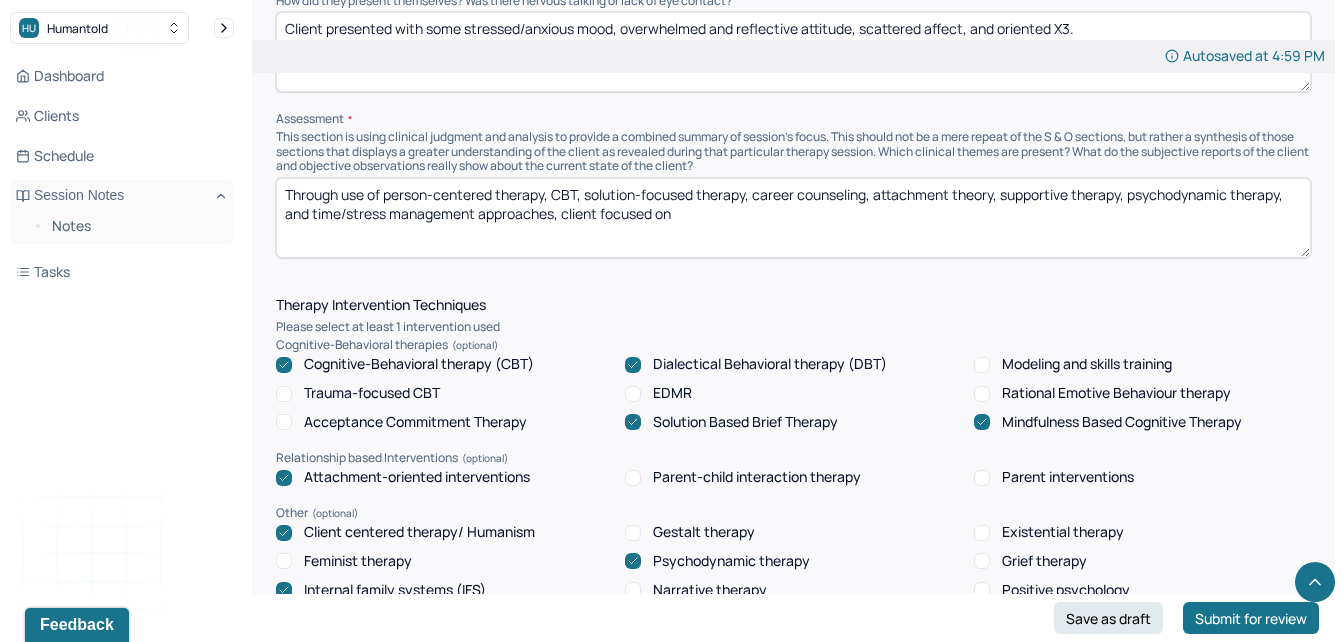 click on "Through use of person-centered therapy, CBT, solution-foucsed therapy, career counseling, attachment theory, supportive therapy, psychodynamic therapy, and time/stress management approaches, client focused on" at bounding box center (793, 218) 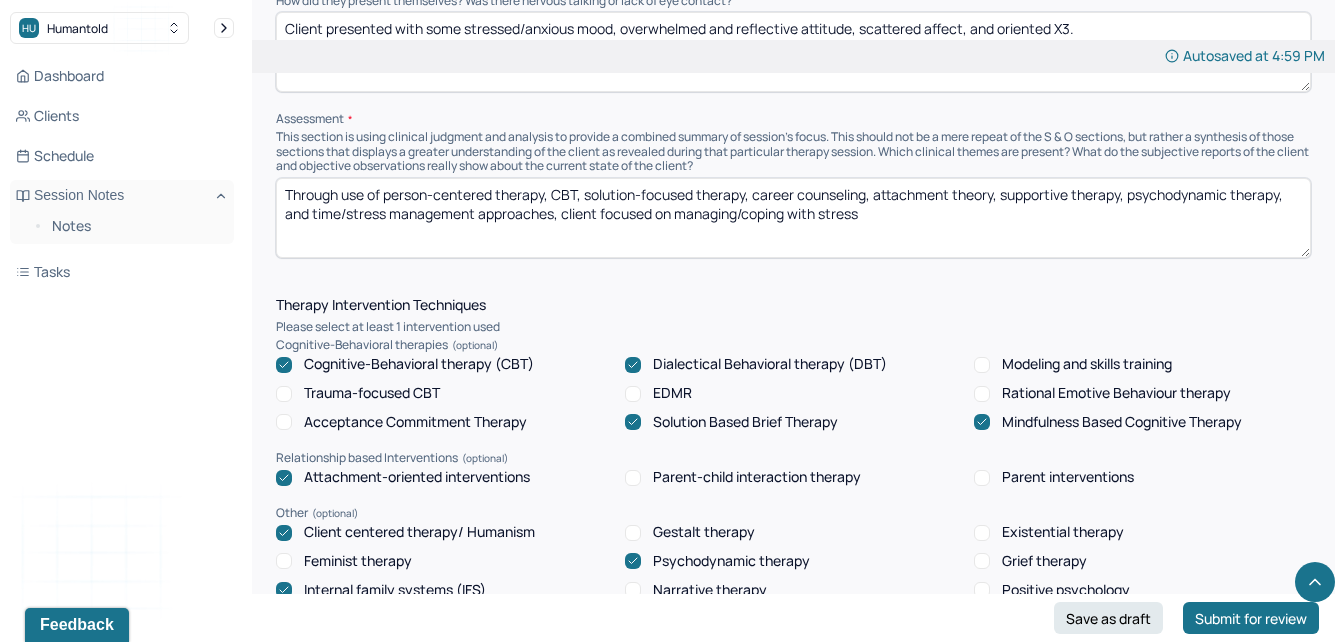 click on "Through use of person-centered therapy, CBT, solution-focused therapy, career counseling, attachment theory, supportive therapy, psychodynamic therapy, and time/stress management approaches, client focused on manging/coping with stress" at bounding box center (793, 218) 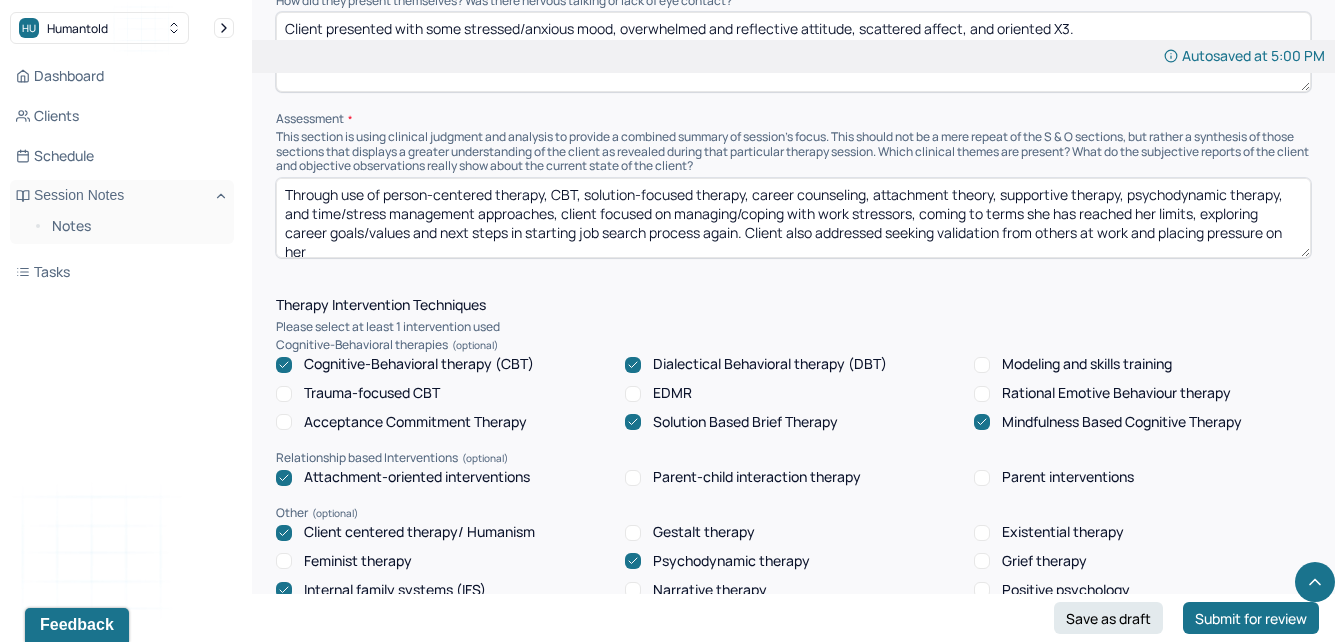 scroll, scrollTop: 4, scrollLeft: 0, axis: vertical 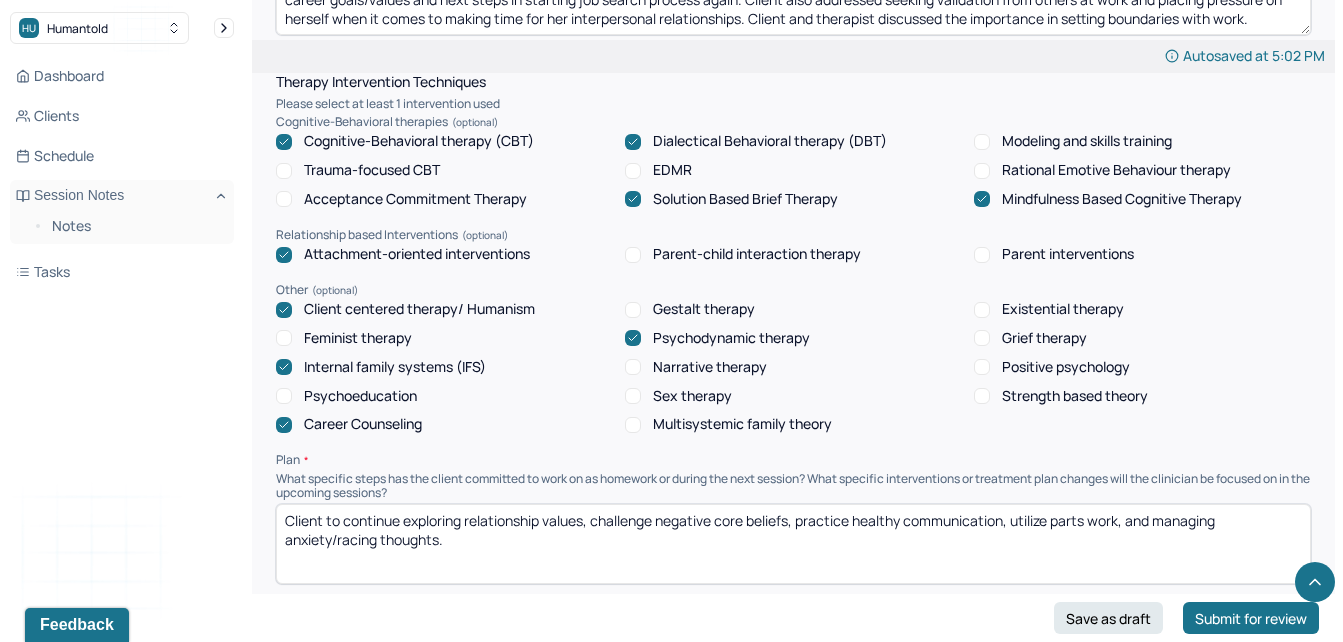 type on "Through use of person-centered therapy, CBT, solution-focused therapy, career counseling, attachment theory, supportive therapy, psychodynamic therapy, and time/stress management approaches, client focused on managing/coping with work stressors, coming to terms she has reached her limits, exploring career goals/values and next steps in starting job search process again. Client also addressed seeking validation from others at work and placing pressure on herself when it comes to making time for her interpersonal relationships. Client and therapist discussed the importance in setting boundaries with work." 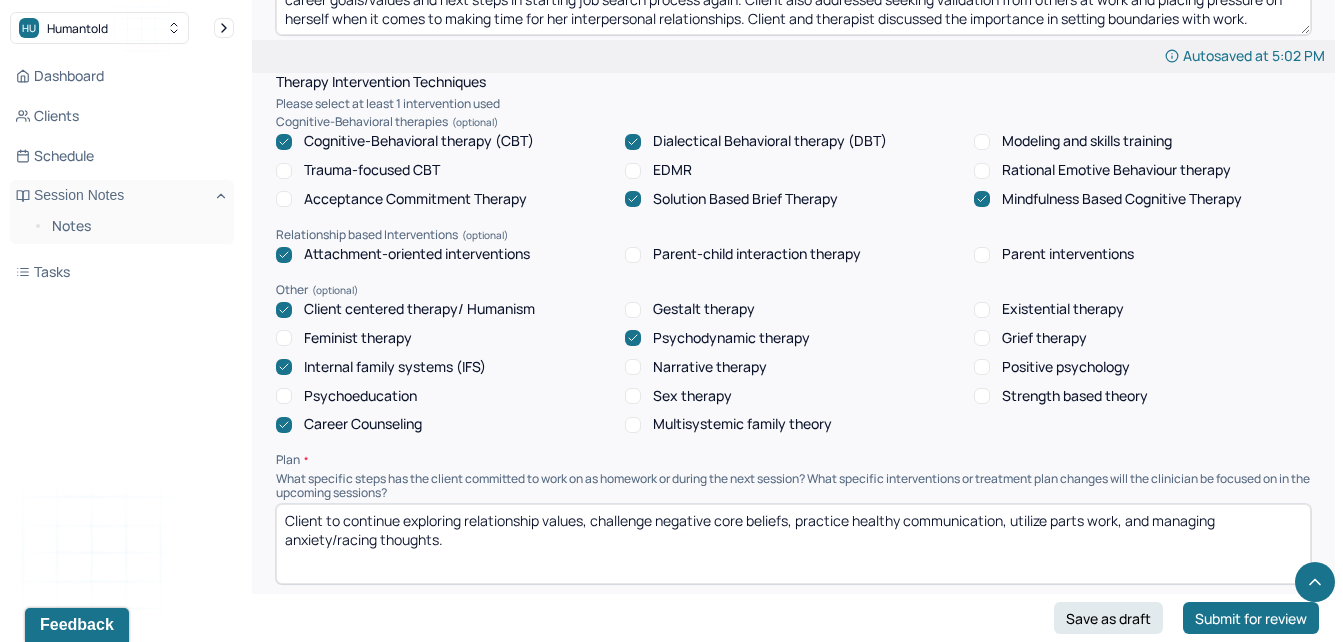 drag, startPoint x: 680, startPoint y: 574, endPoint x: 350, endPoint y: 520, distance: 334.389 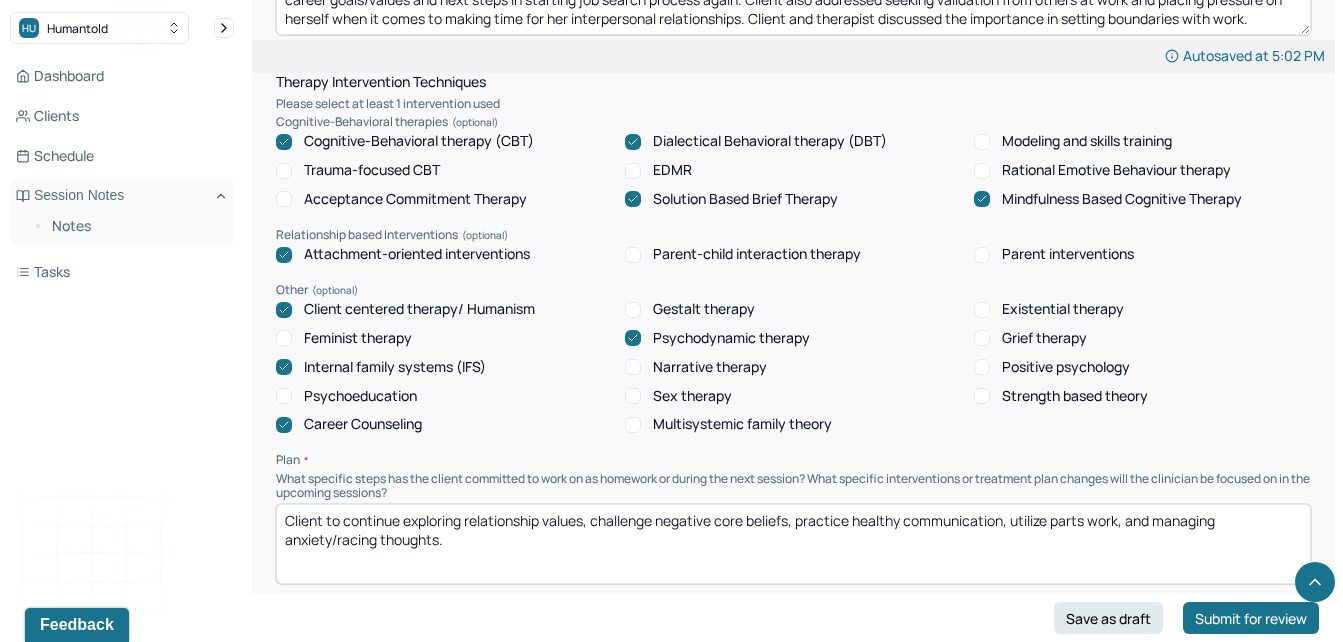 click on "Client to continue exploring relationship values, challenge negative core beliefs, practice healthy communication, utilize parts work, and managing anxiety/racing thoughts." at bounding box center [793, 544] 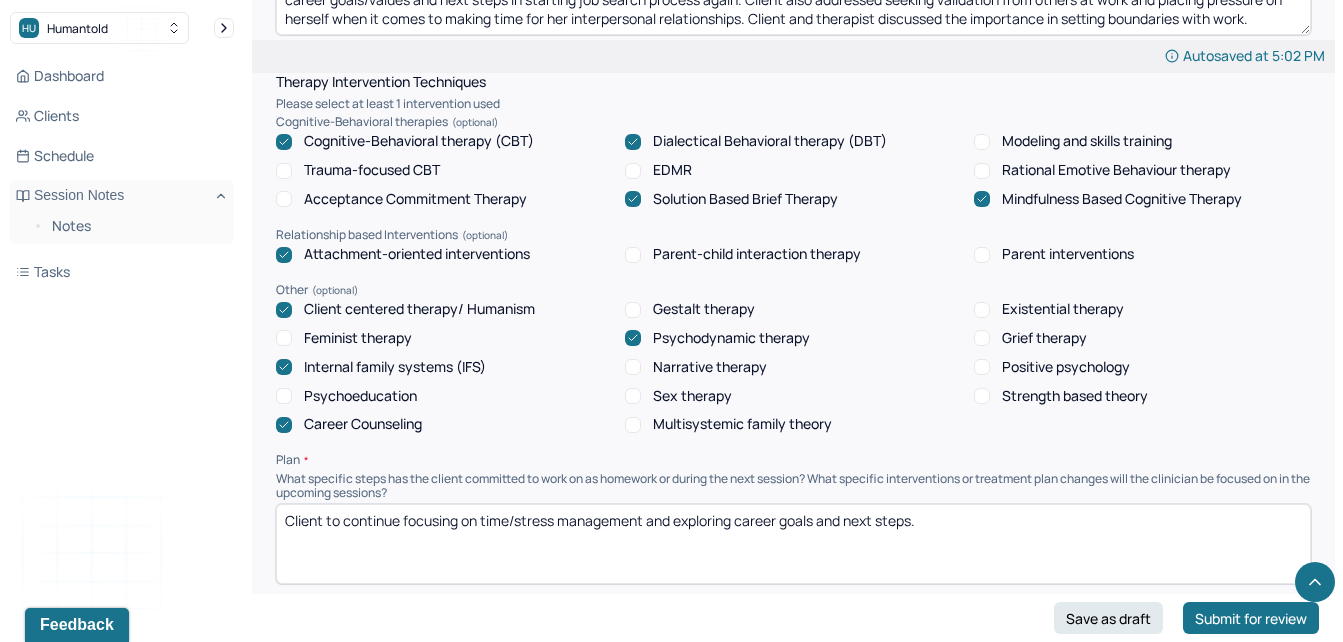 click on "Client to continue focusing on time/stress management and exploring career goals and next steps." at bounding box center (793, 544) 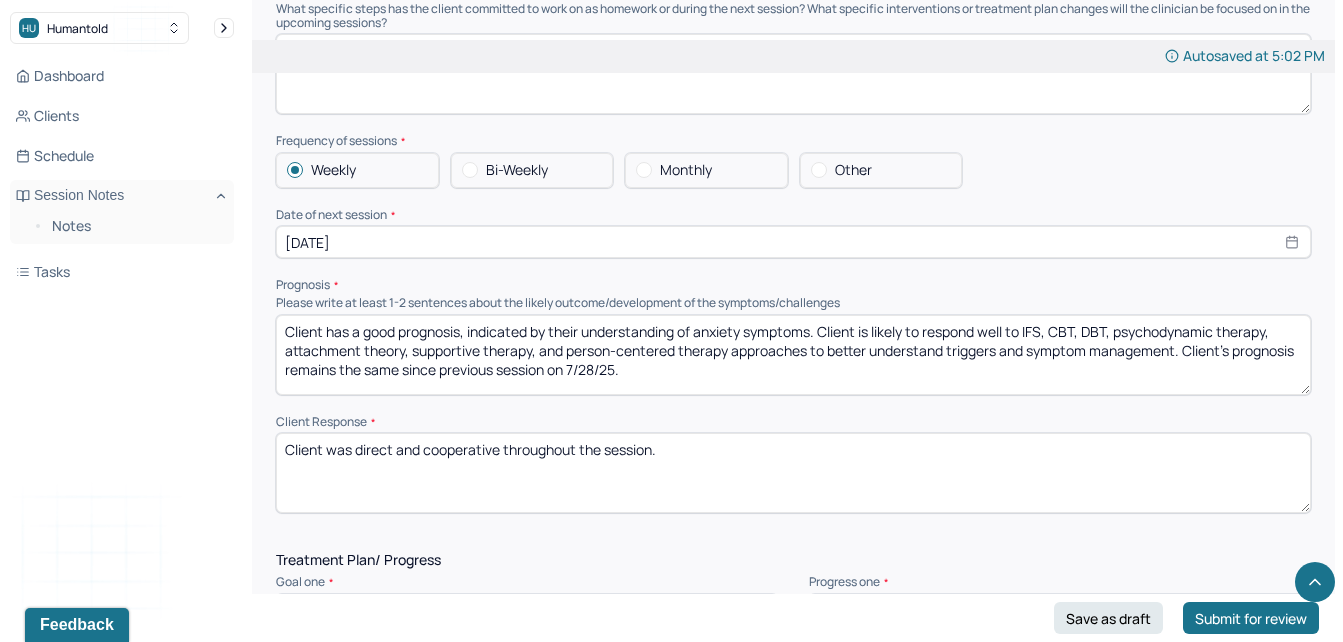 scroll, scrollTop: 2145, scrollLeft: 0, axis: vertical 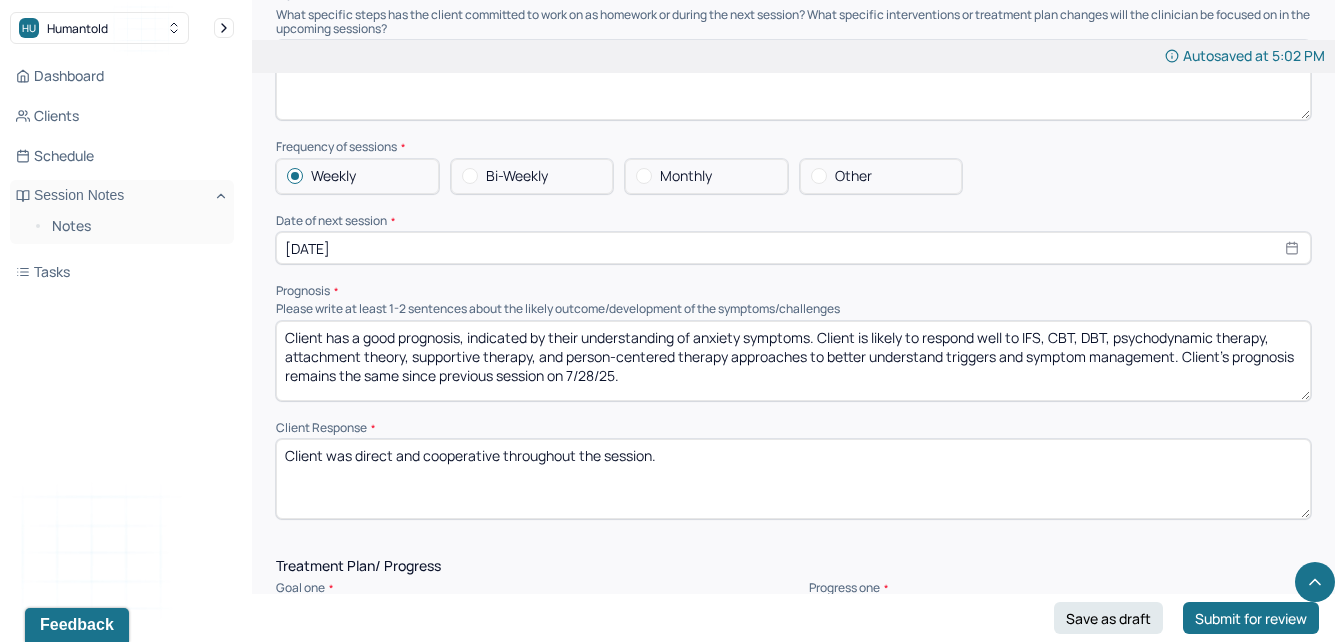 type on "Client to continue focusing on time/stress management, boundary setting, and exploring career goals and next steps." 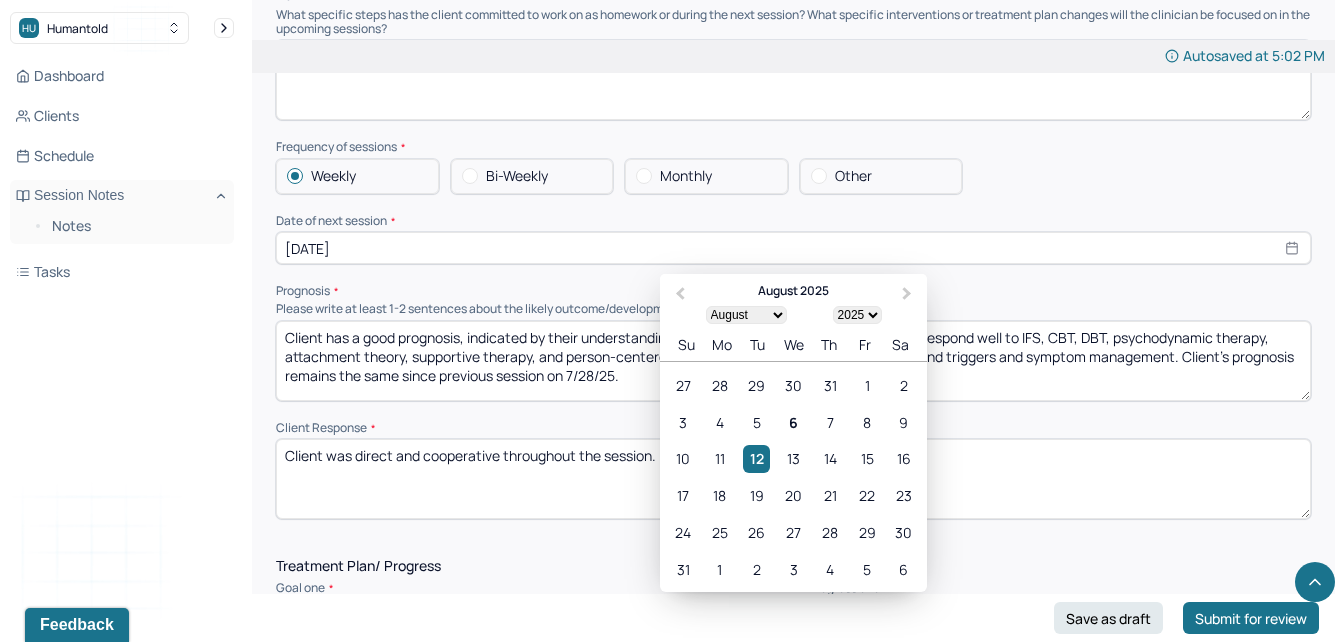 click on "[DATE]" at bounding box center [793, 248] 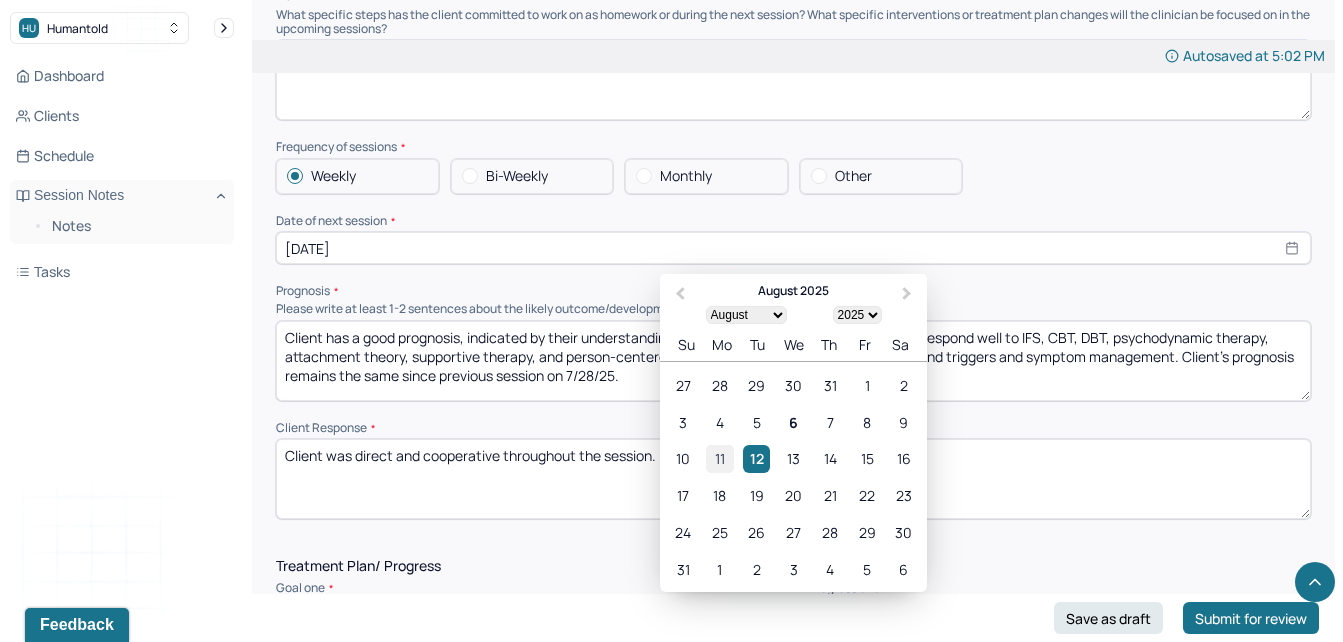 click on "11" at bounding box center (719, 458) 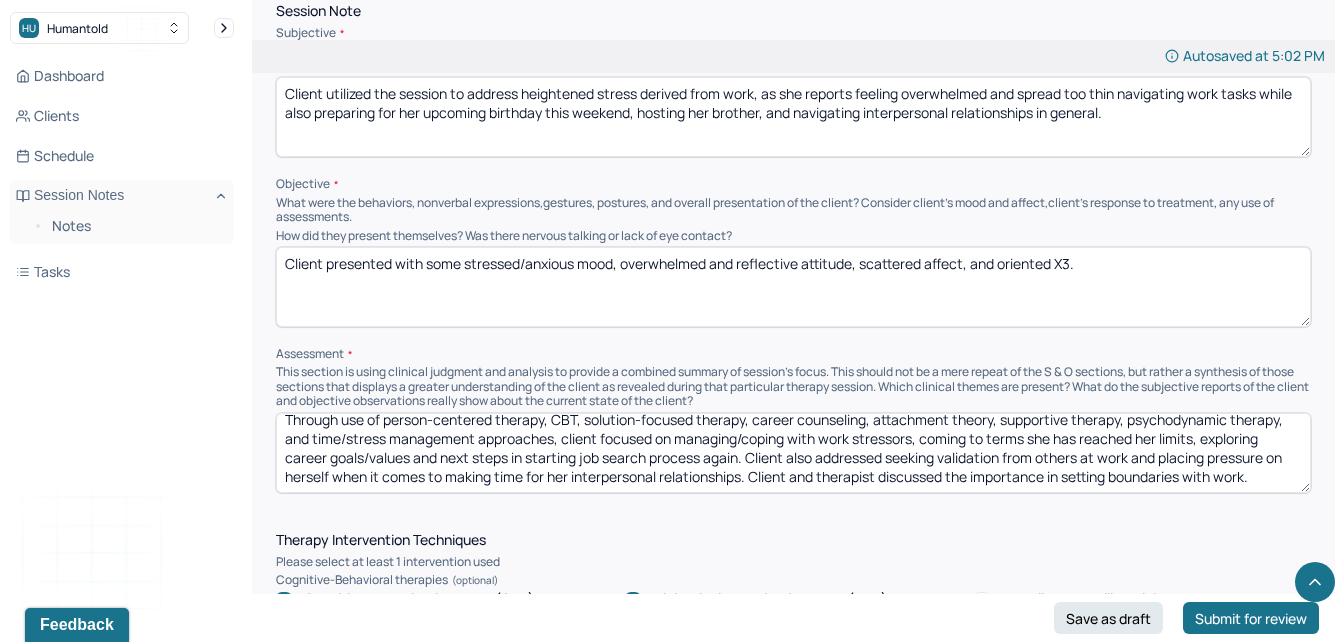 scroll, scrollTop: 1217, scrollLeft: 0, axis: vertical 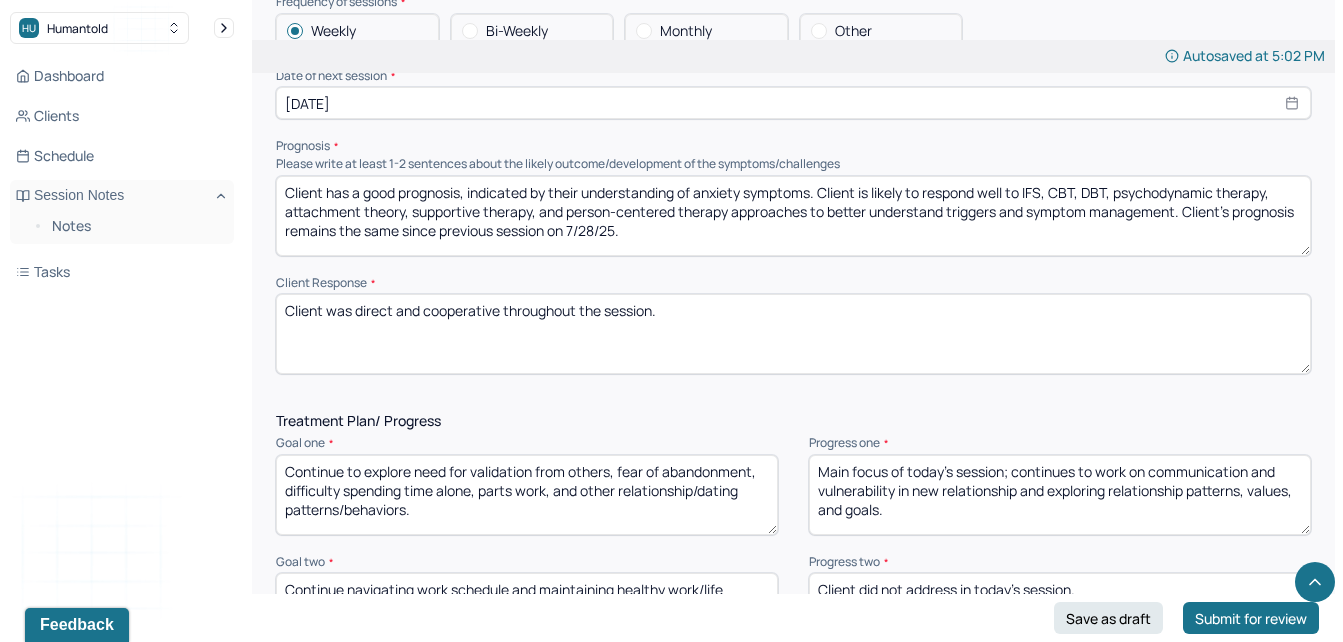 drag, startPoint x: 500, startPoint y: 311, endPoint x: 355, endPoint y: 312, distance: 145.00345 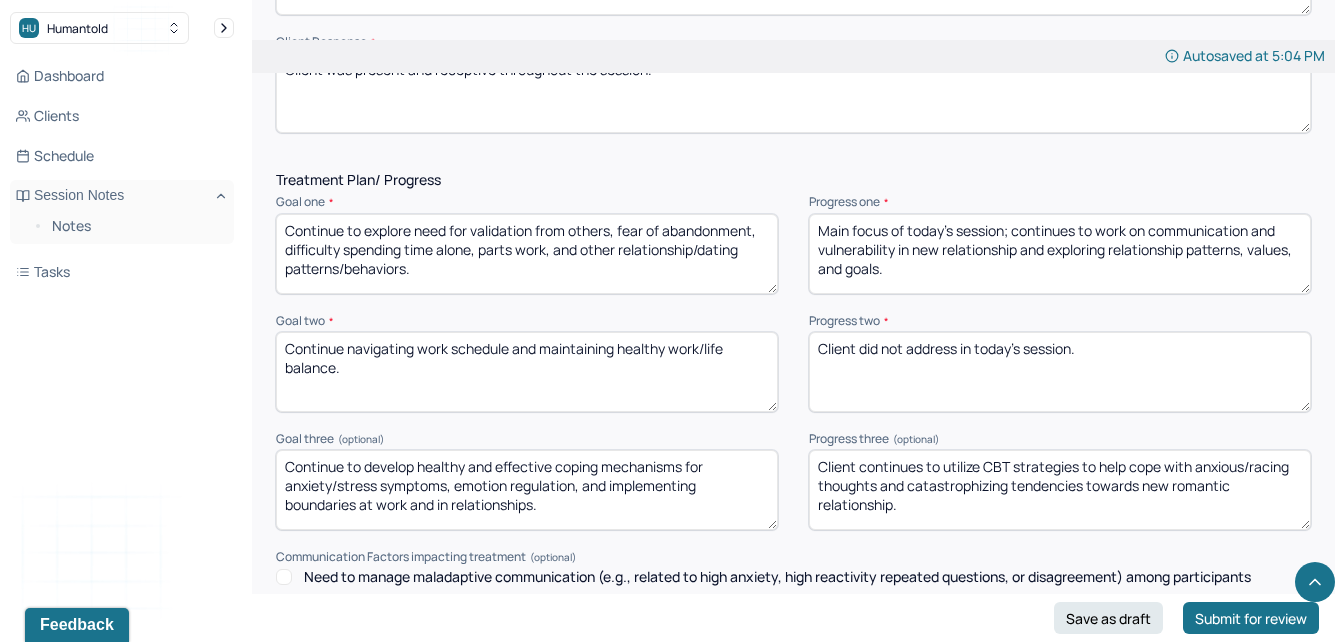 scroll, scrollTop: 2549, scrollLeft: 0, axis: vertical 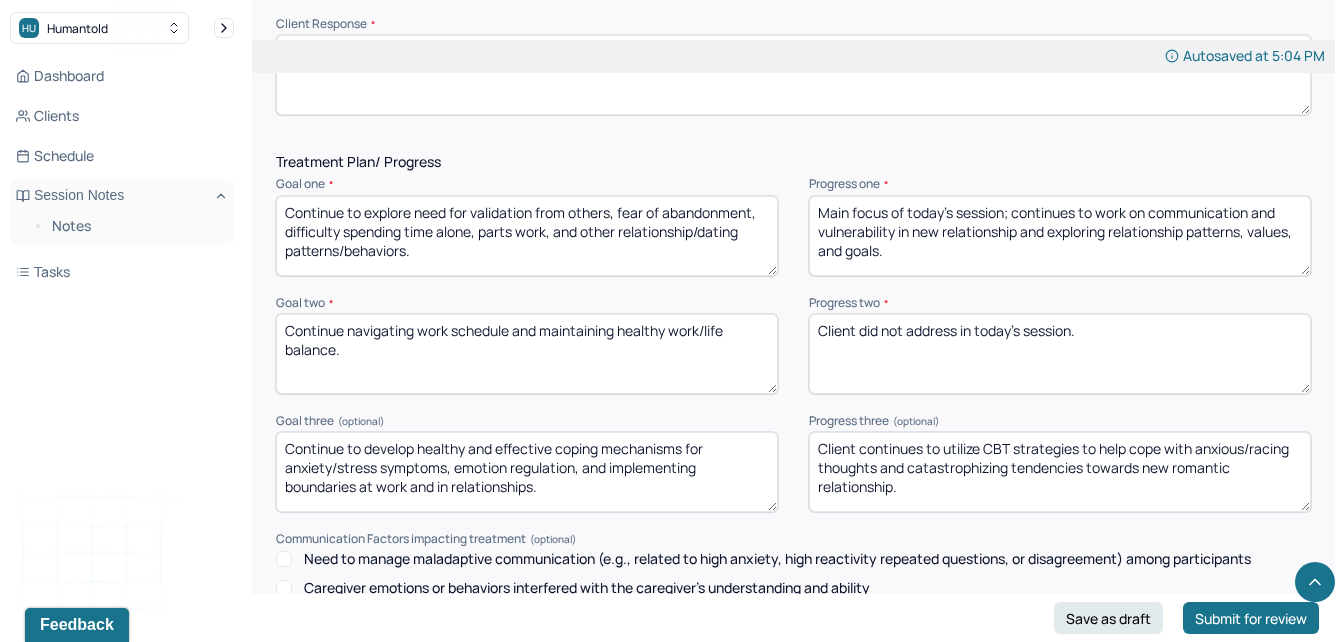 type on "Client was present and receptive throughout the session." 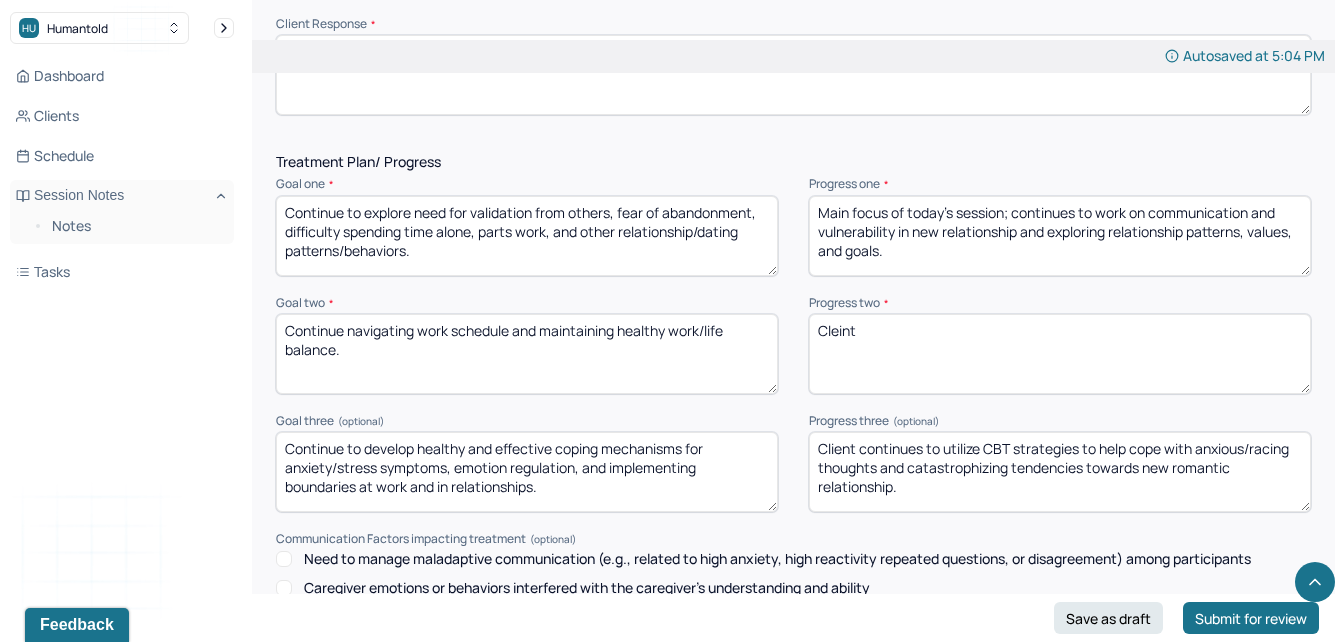 type on "Cleint" 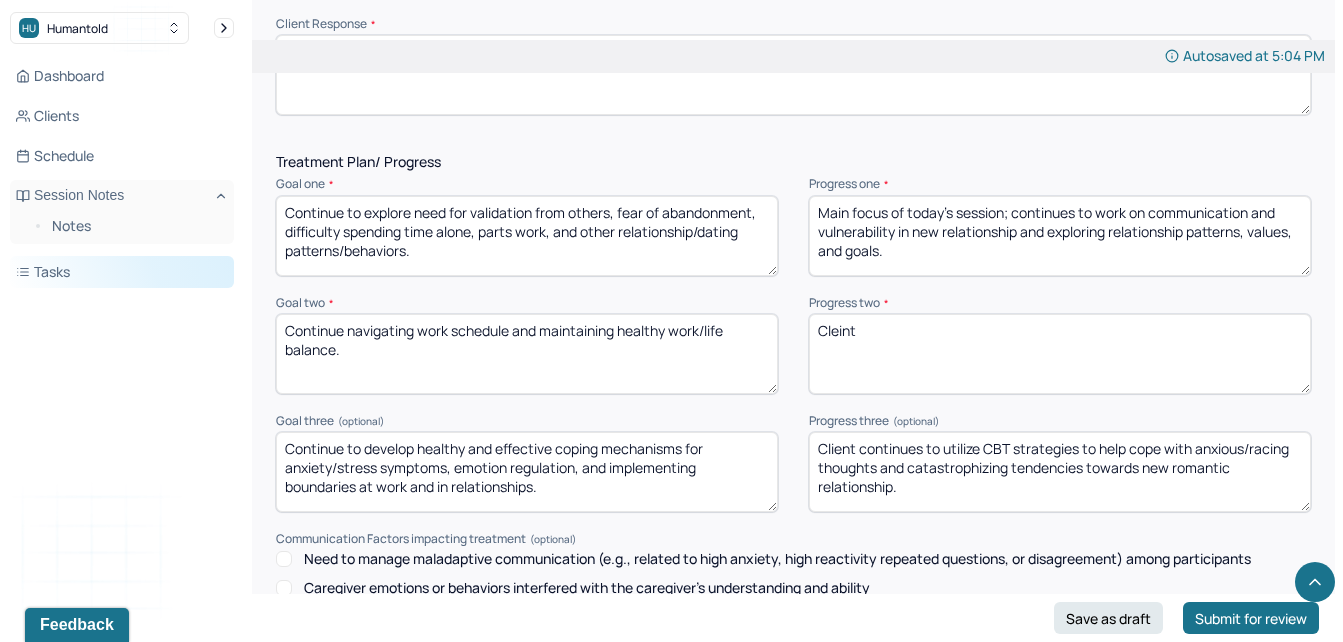 drag, startPoint x: 446, startPoint y: 361, endPoint x: 165, endPoint y: 284, distance: 291.3589 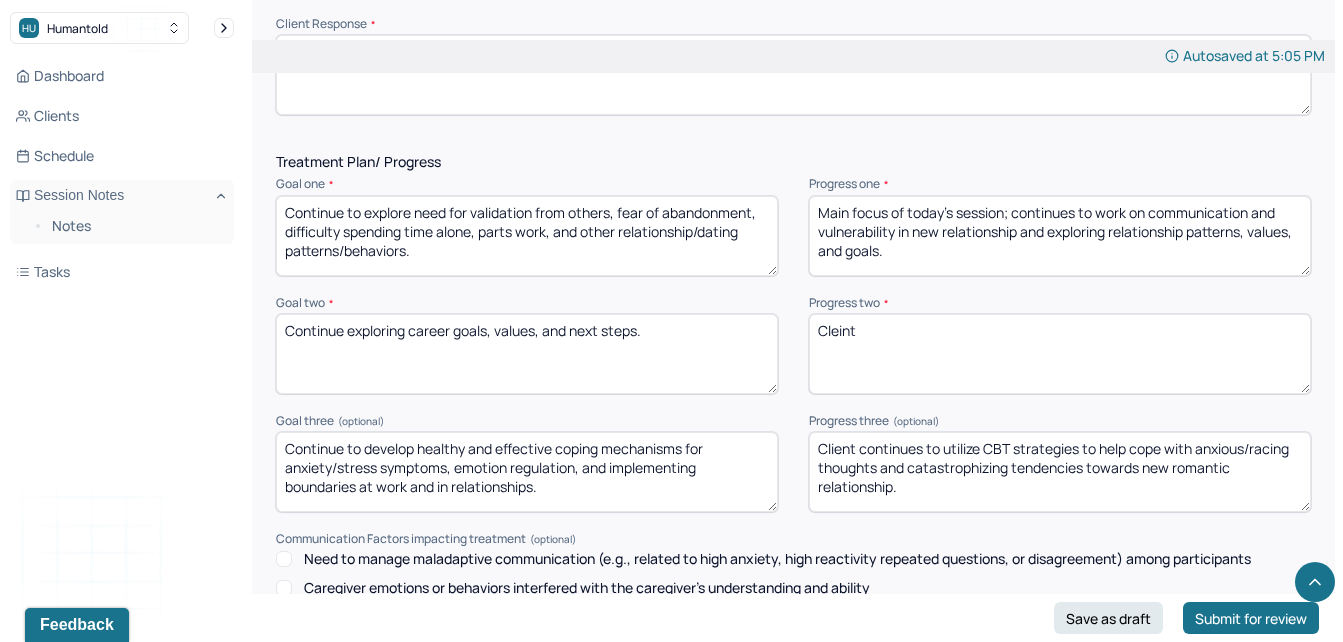 type on "Continue exploring career goals, values, and next steps." 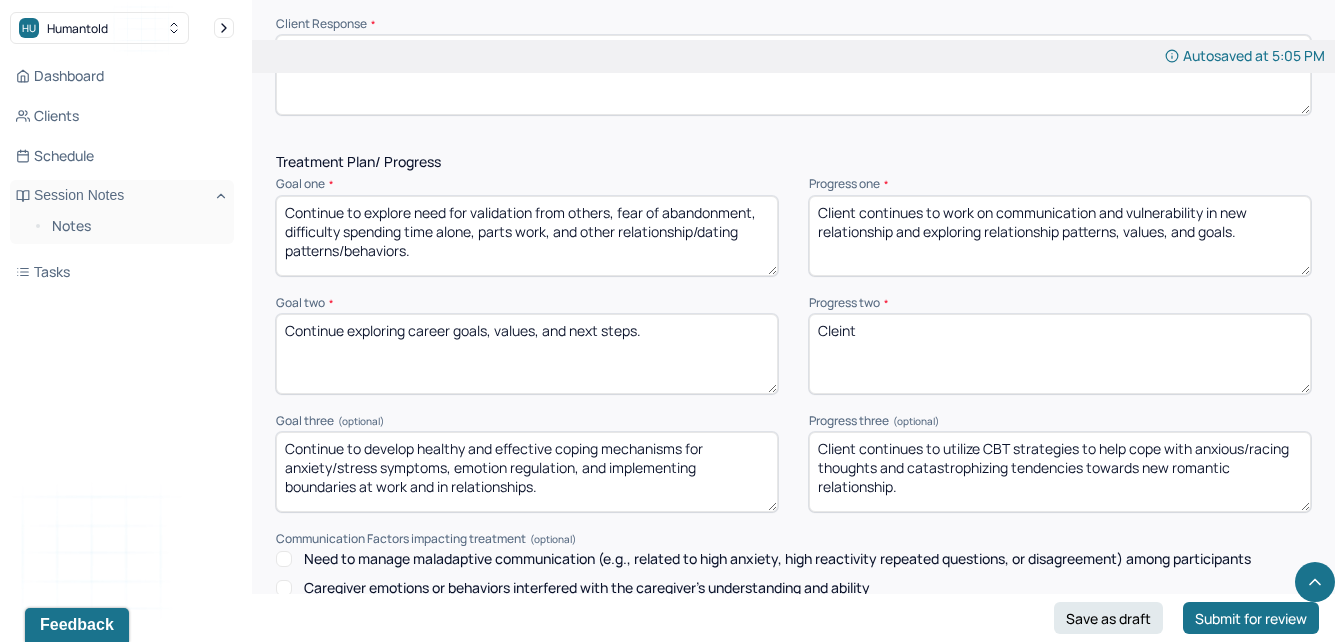 type on "Client continues to work on communication and vulnerability in new relationship and exploring relationship patterns, values, and goals." 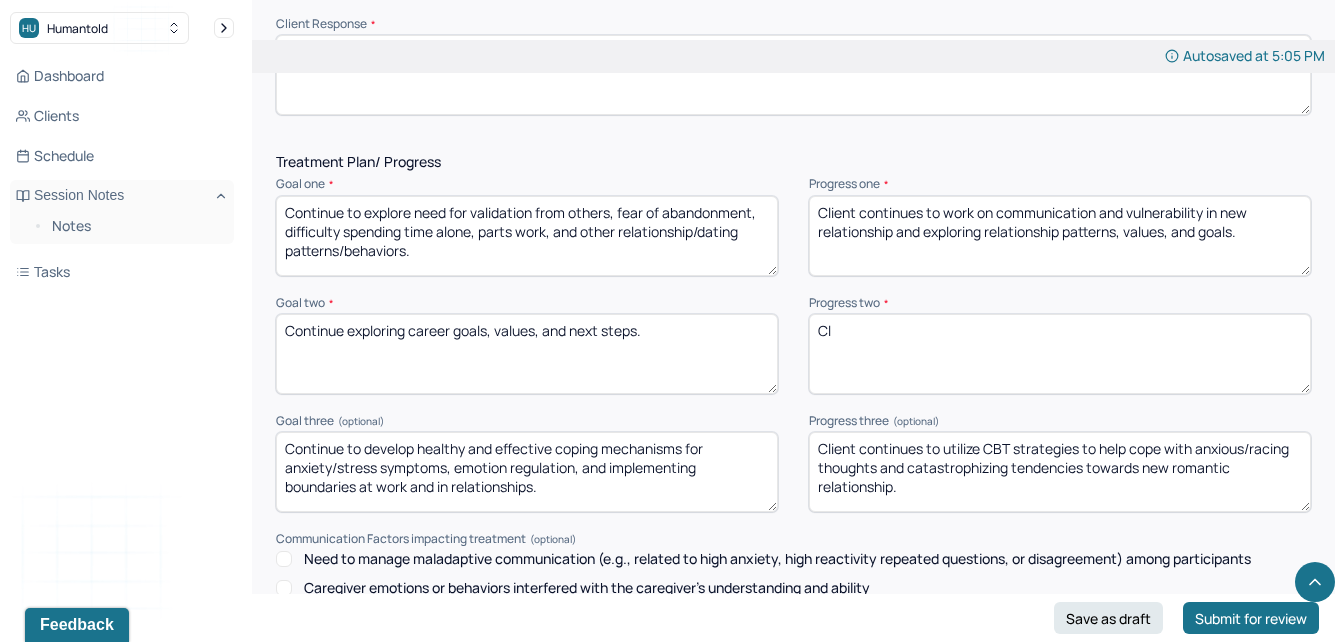 type on "C" 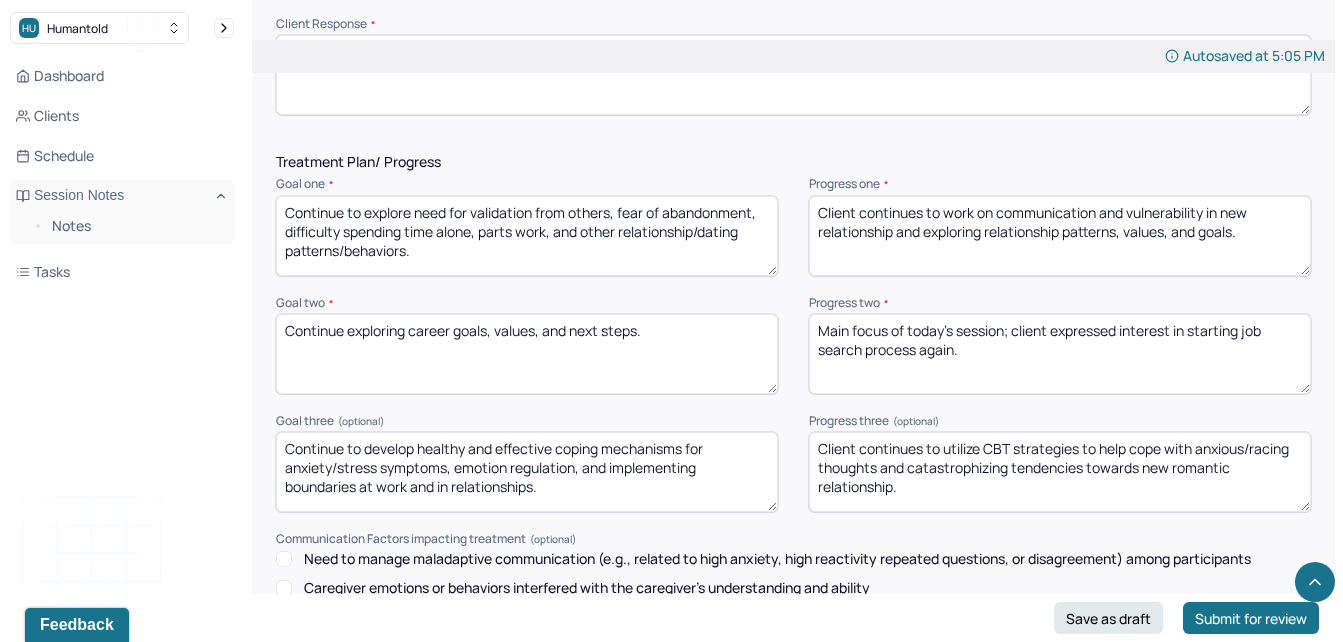 type on "Main focus of today's session; client expressed interest in starting job search process again." 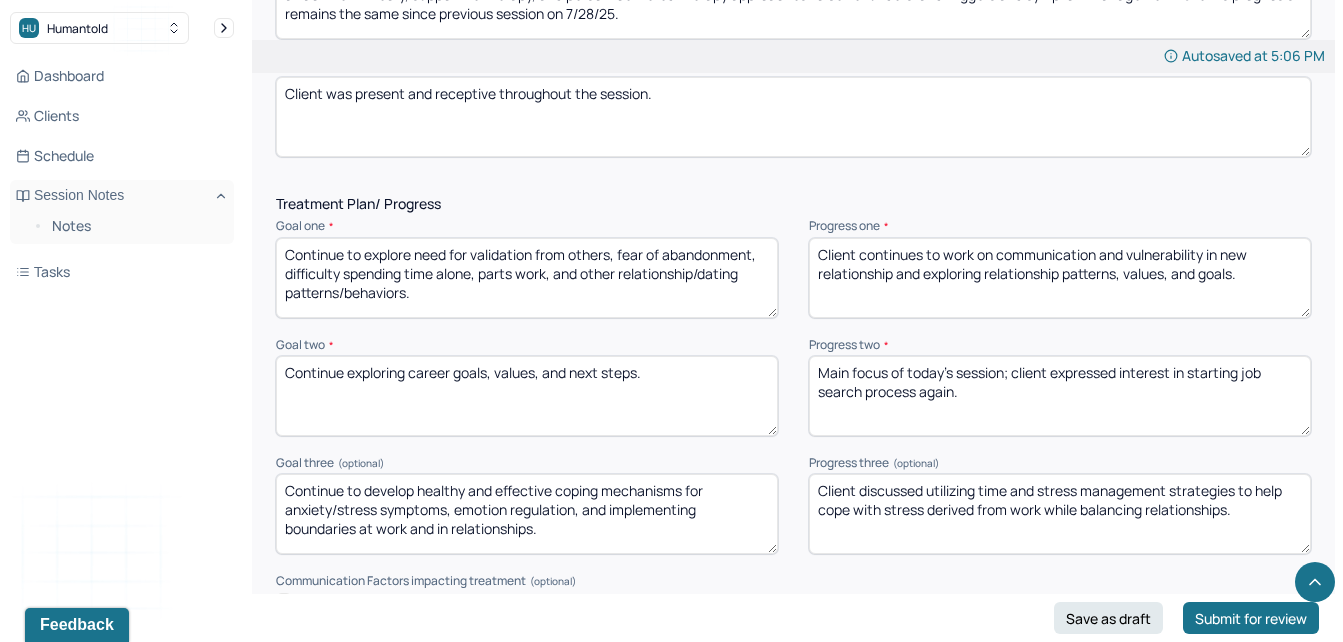 scroll, scrollTop: 2513, scrollLeft: 0, axis: vertical 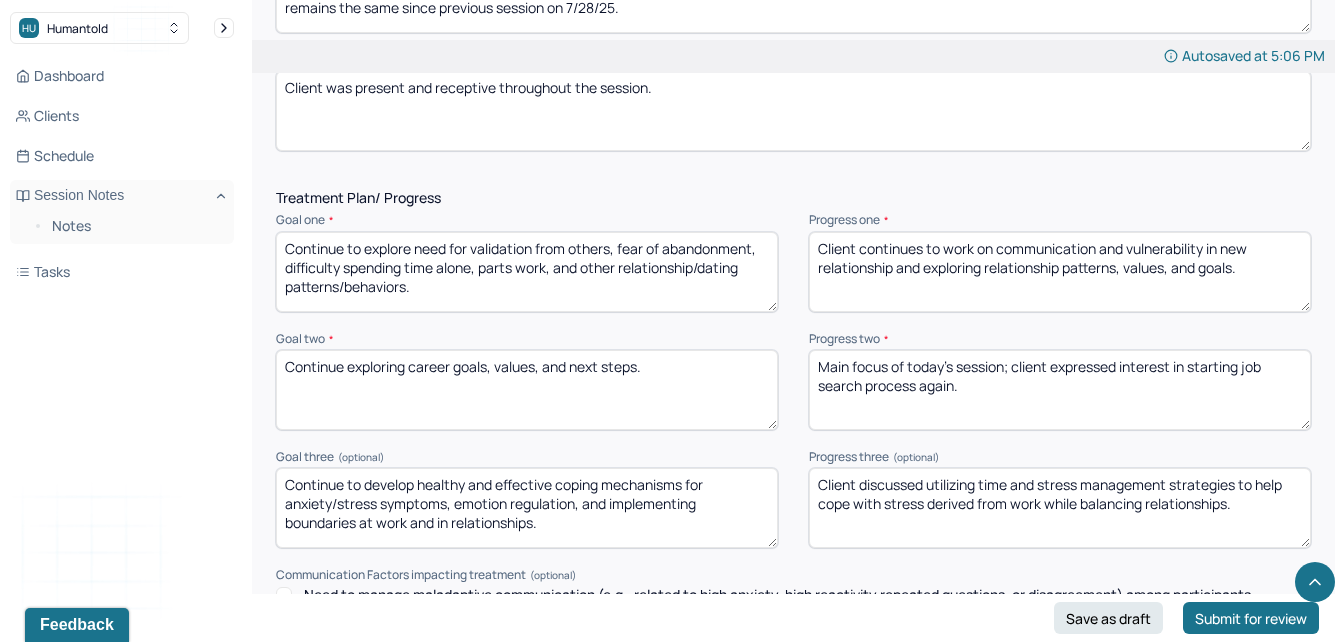 click on "Client discussed utilizing time and stress management strategies to help cope with stress derived from work while balancing relationships." at bounding box center (1060, 508) 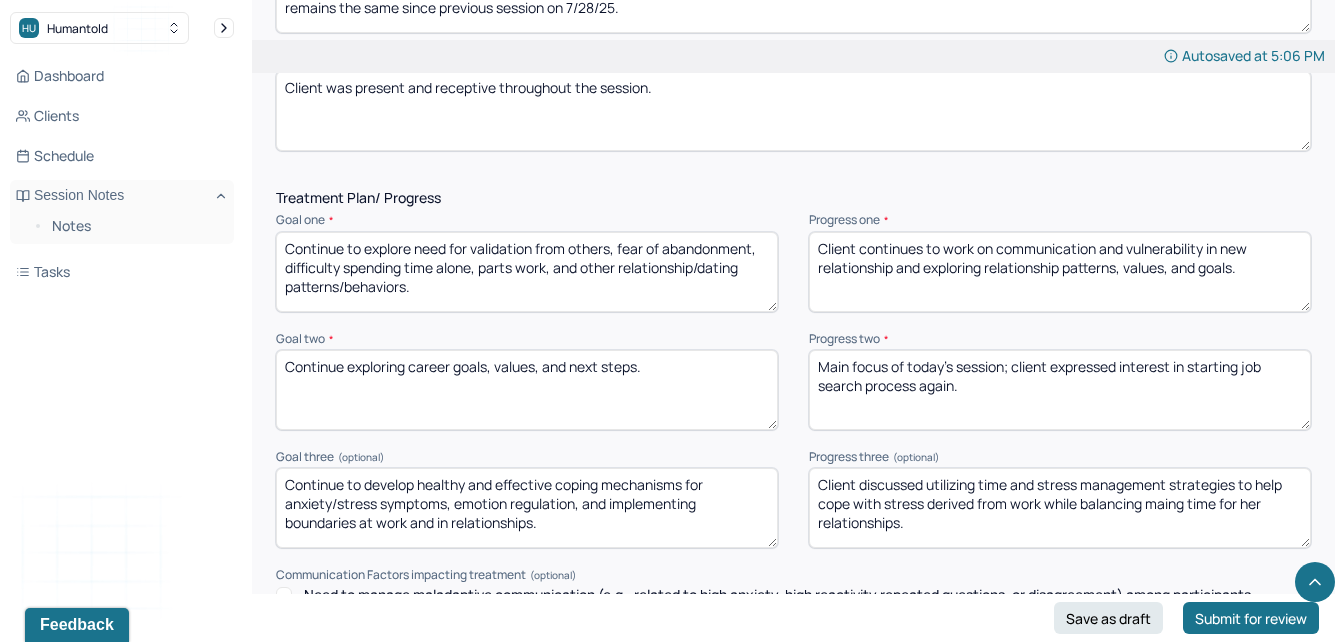 drag, startPoint x: 1166, startPoint y: 496, endPoint x: 977, endPoint y: 490, distance: 189.09521 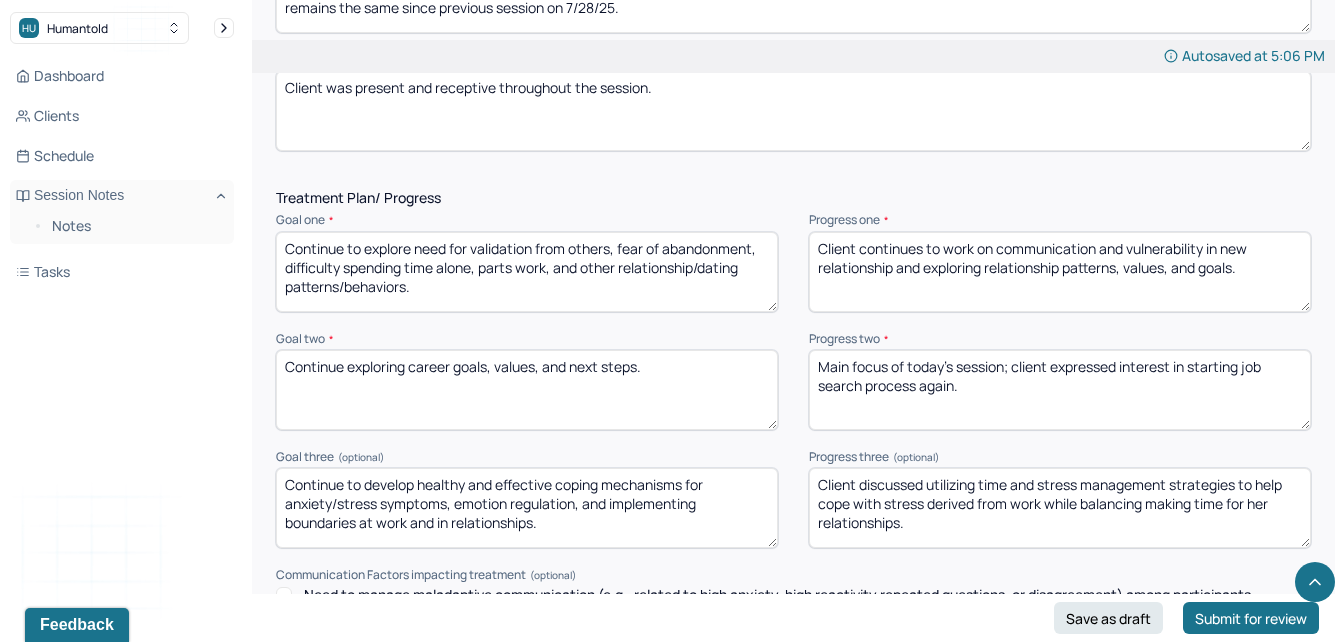 scroll, scrollTop: 2953, scrollLeft: 0, axis: vertical 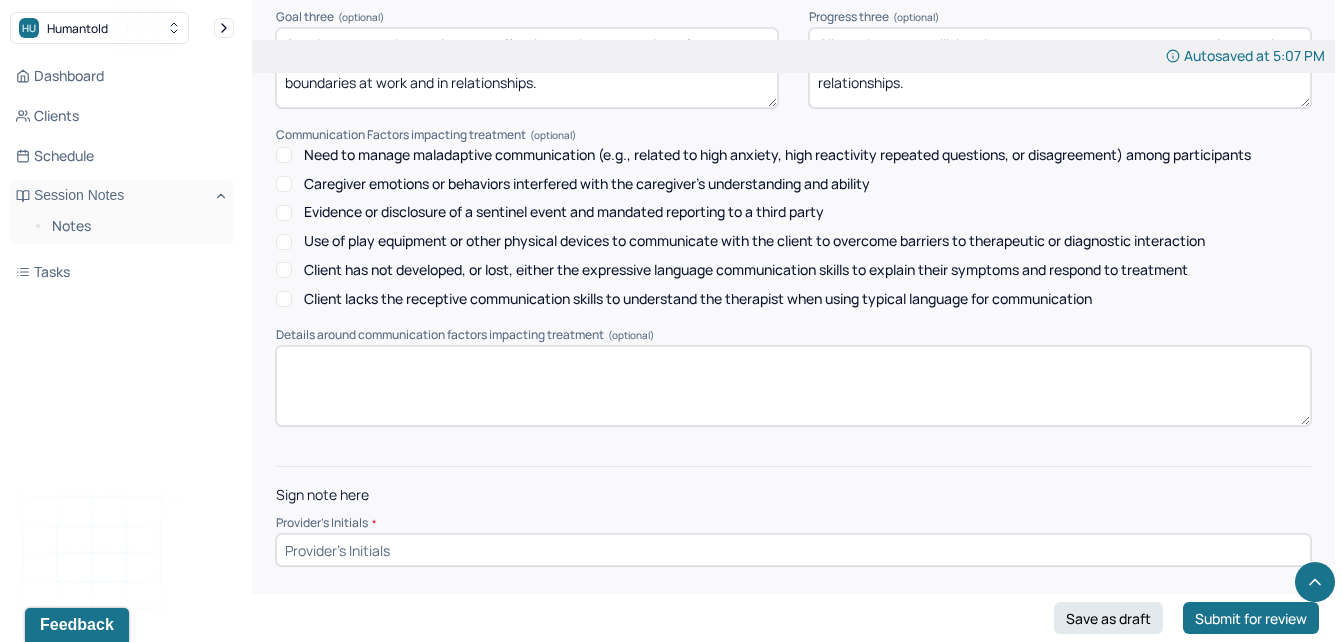 type on "Client discussed utilizing time and stress management strategies to help cope with stress derived from work while balancing making time for her relationships." 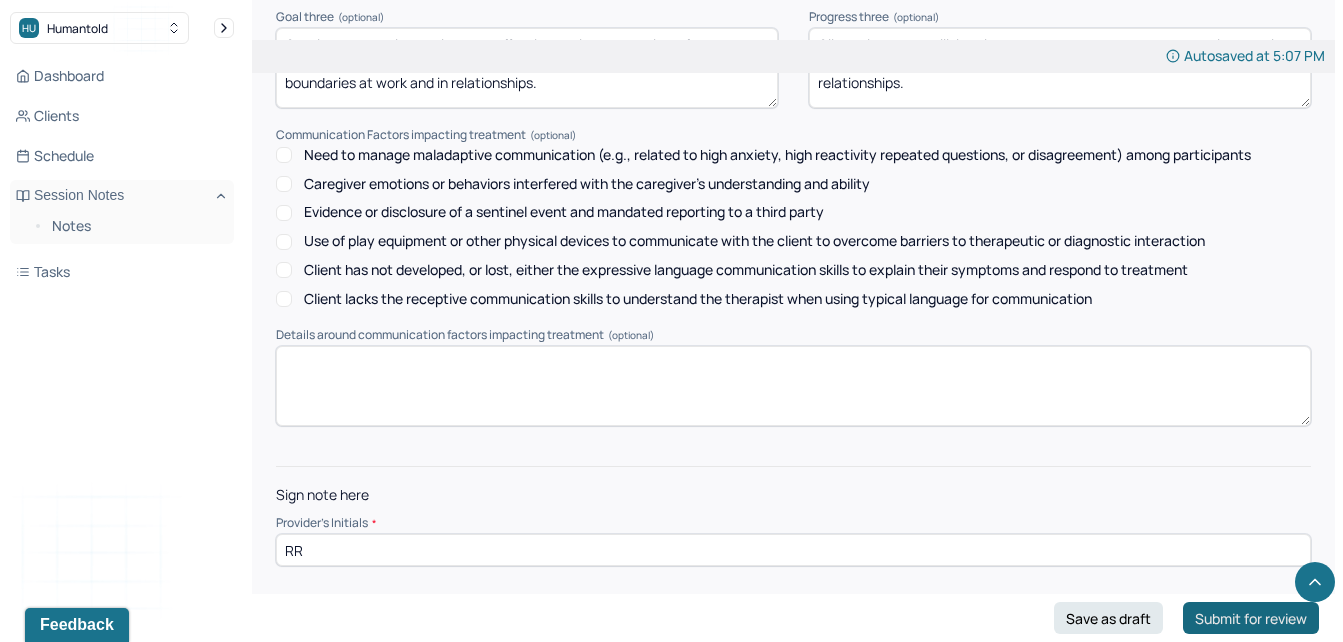type on "RR" 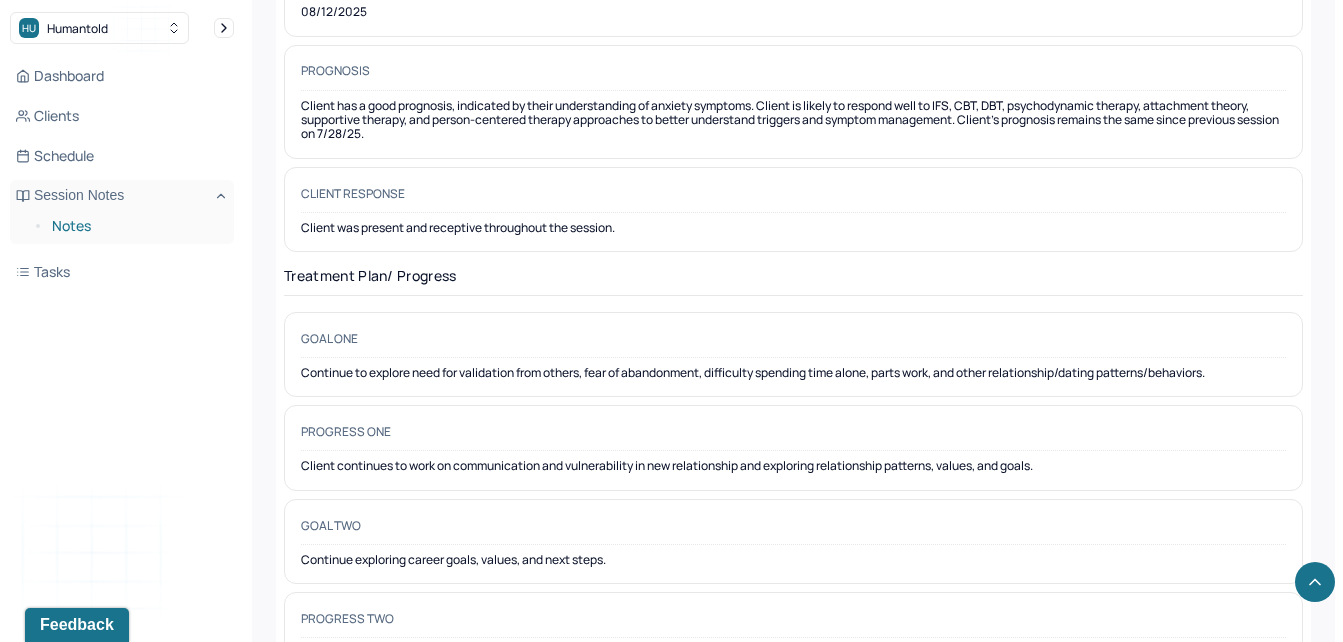 click on "Notes" at bounding box center [135, 226] 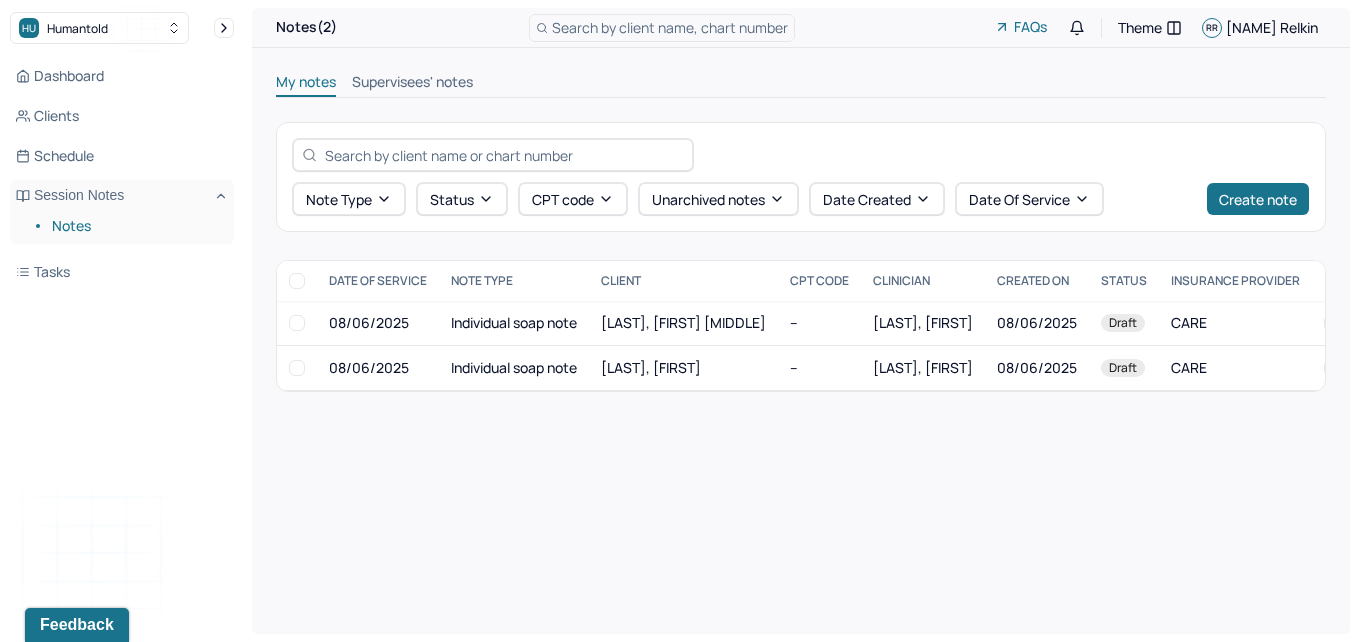 click on "Supervisees' notes" at bounding box center (412, 84) 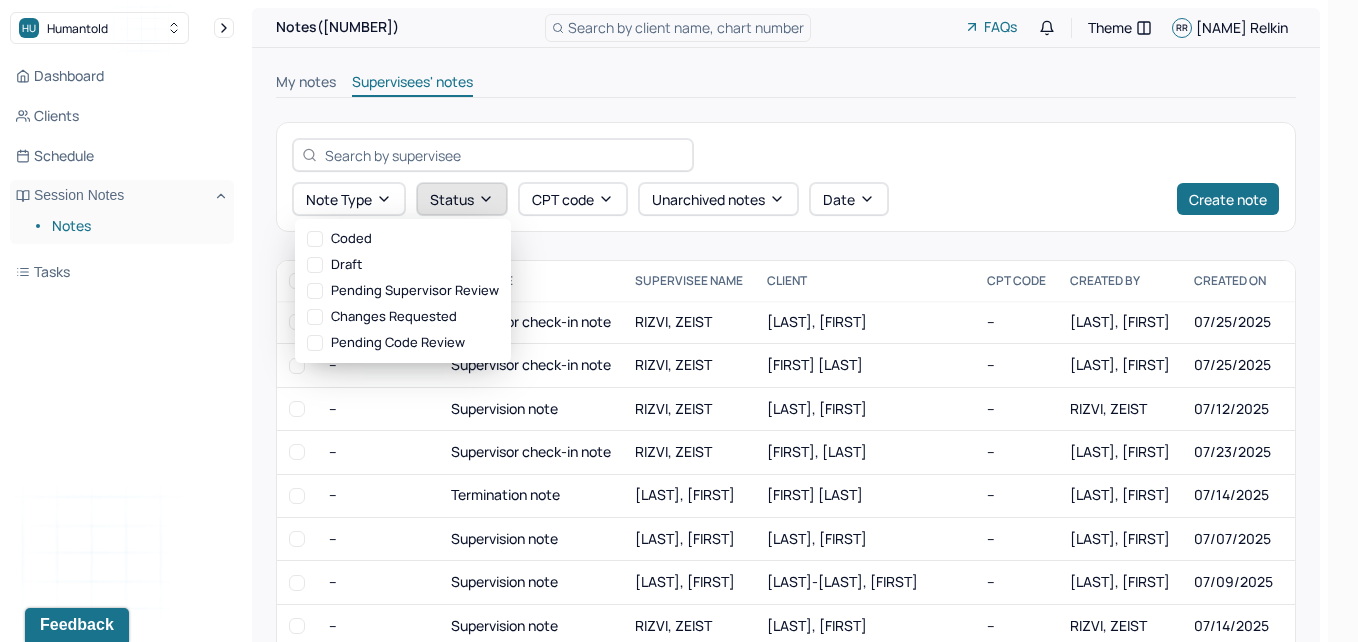 click on "Status" at bounding box center [462, 199] 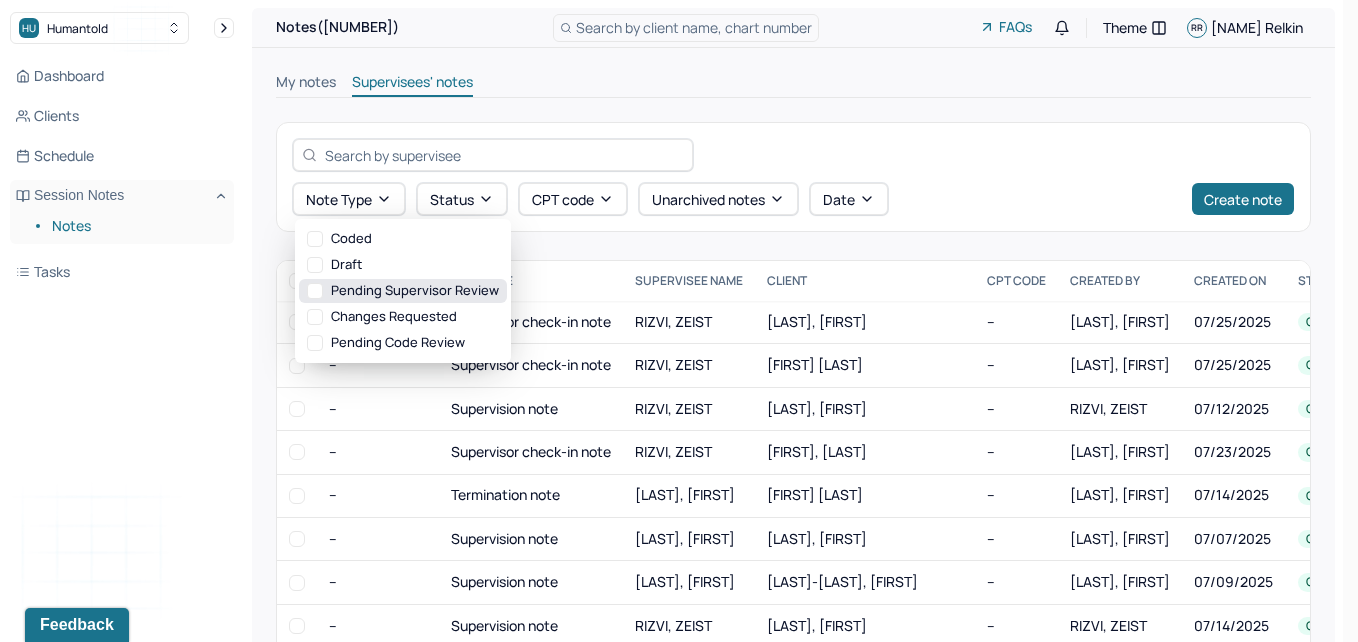 click on "Pending supervisor review" at bounding box center [403, 291] 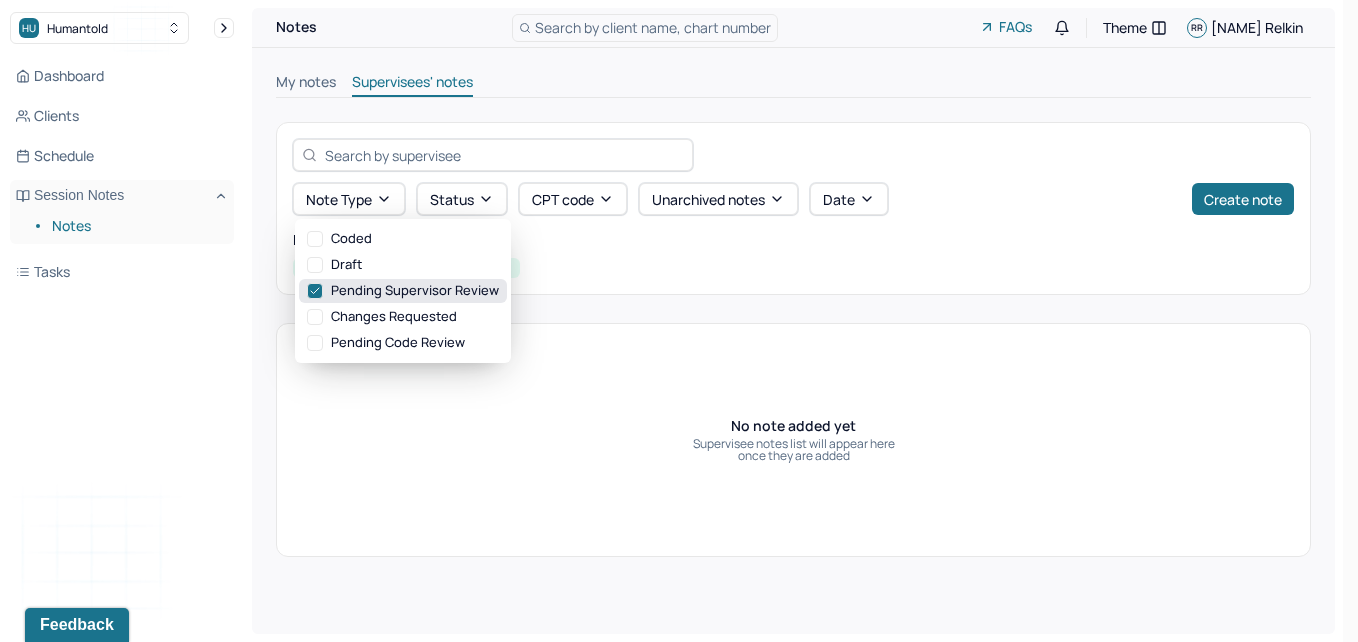 click on "Pending supervisor review" at bounding box center [403, 291] 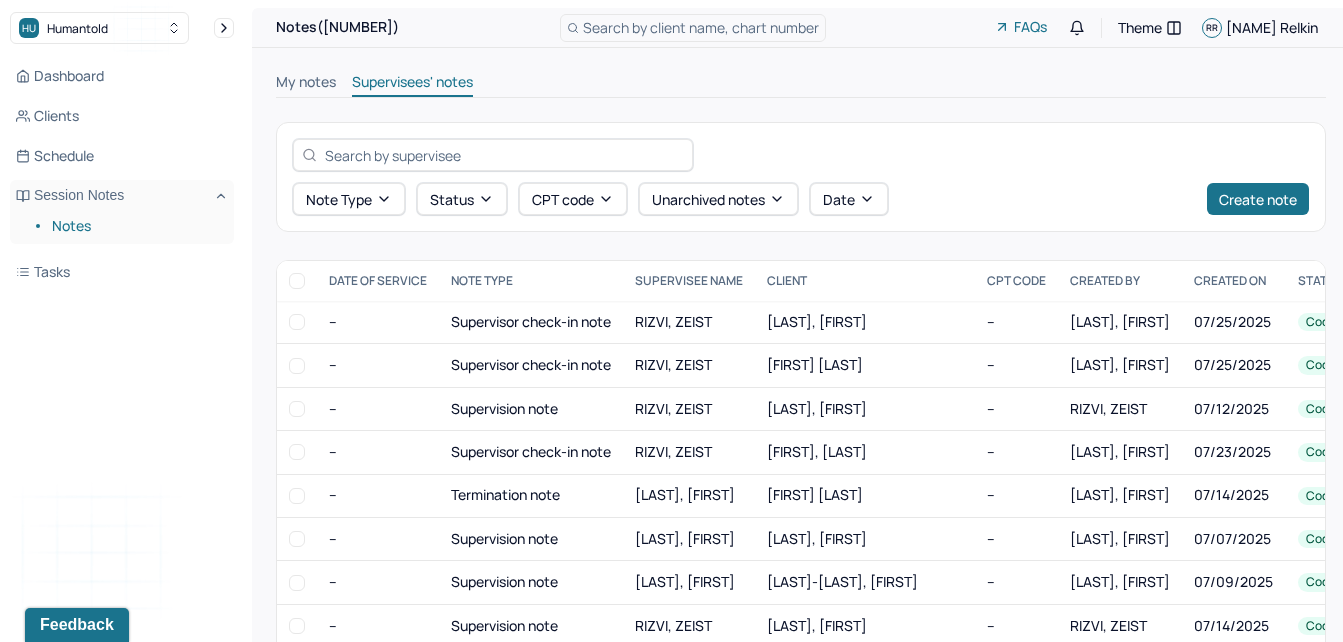 click on "My notes" at bounding box center [306, 84] 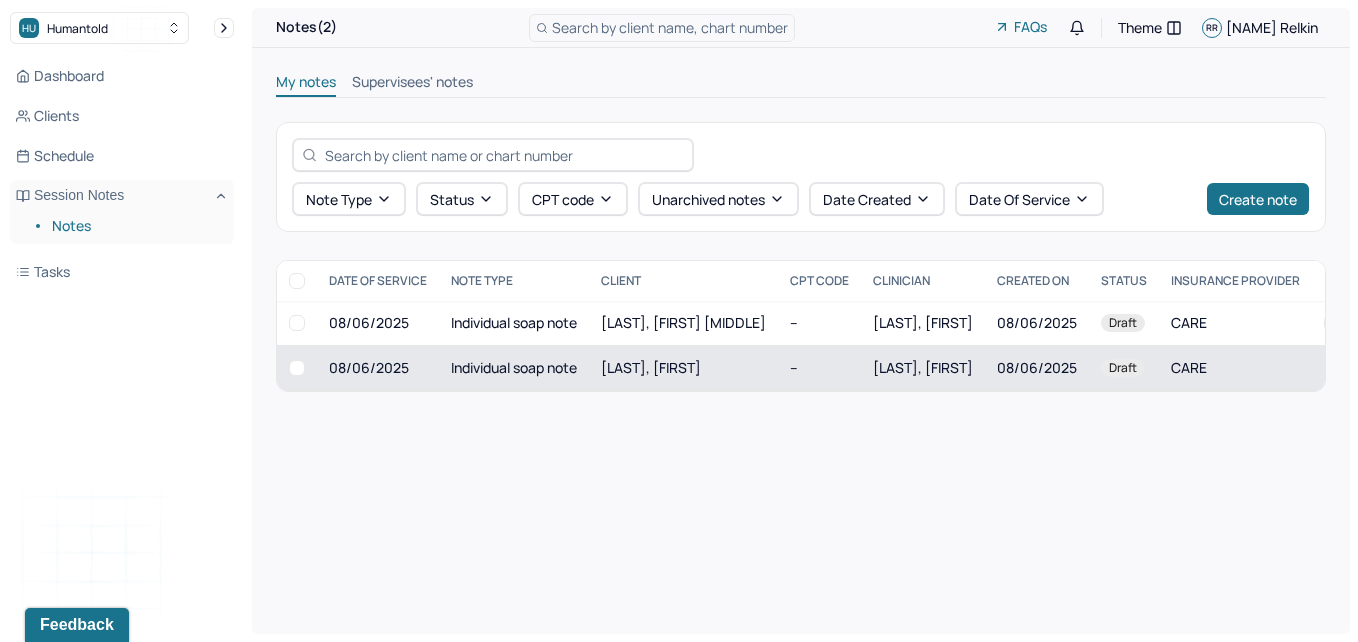 click on "[LAST], [FIRST]" at bounding box center (651, 367) 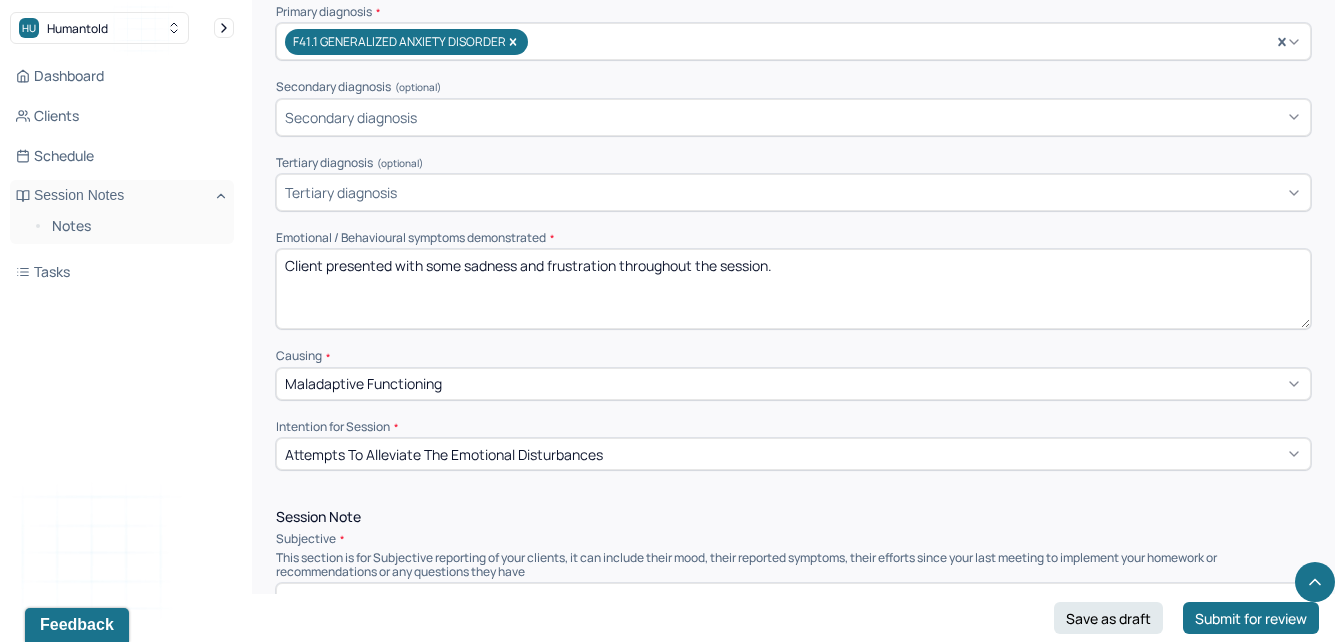 scroll, scrollTop: 723, scrollLeft: 0, axis: vertical 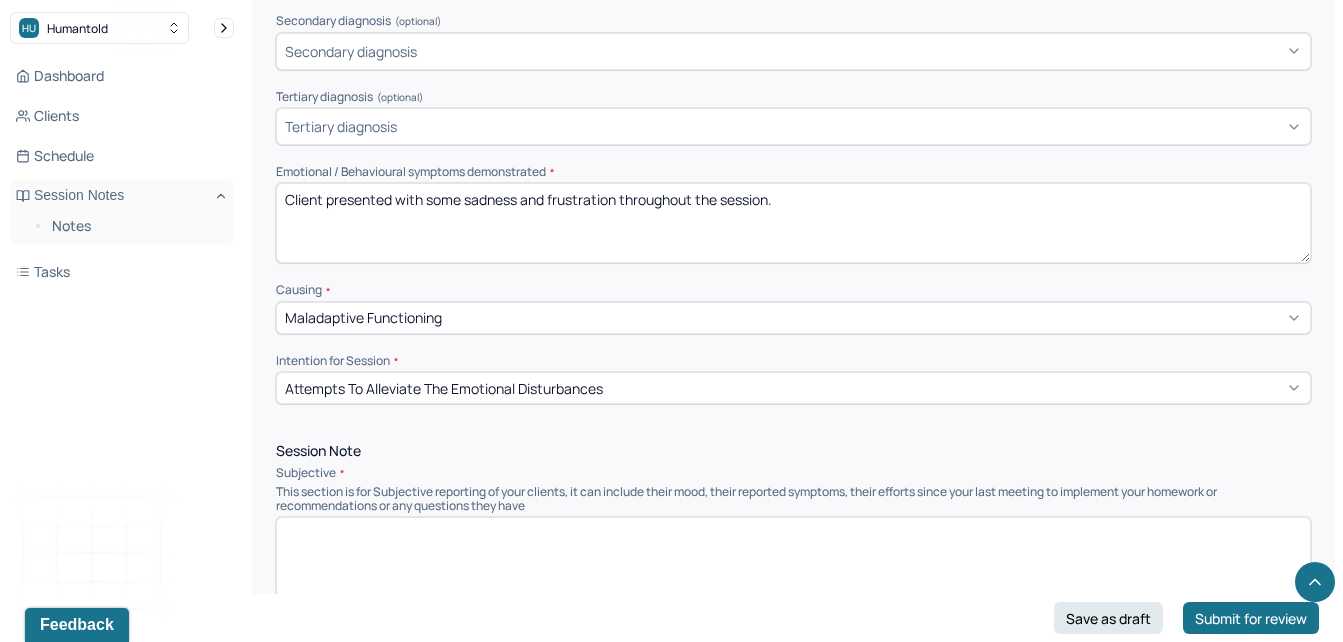 drag, startPoint x: 617, startPoint y: 195, endPoint x: 432, endPoint y: 200, distance: 185.06755 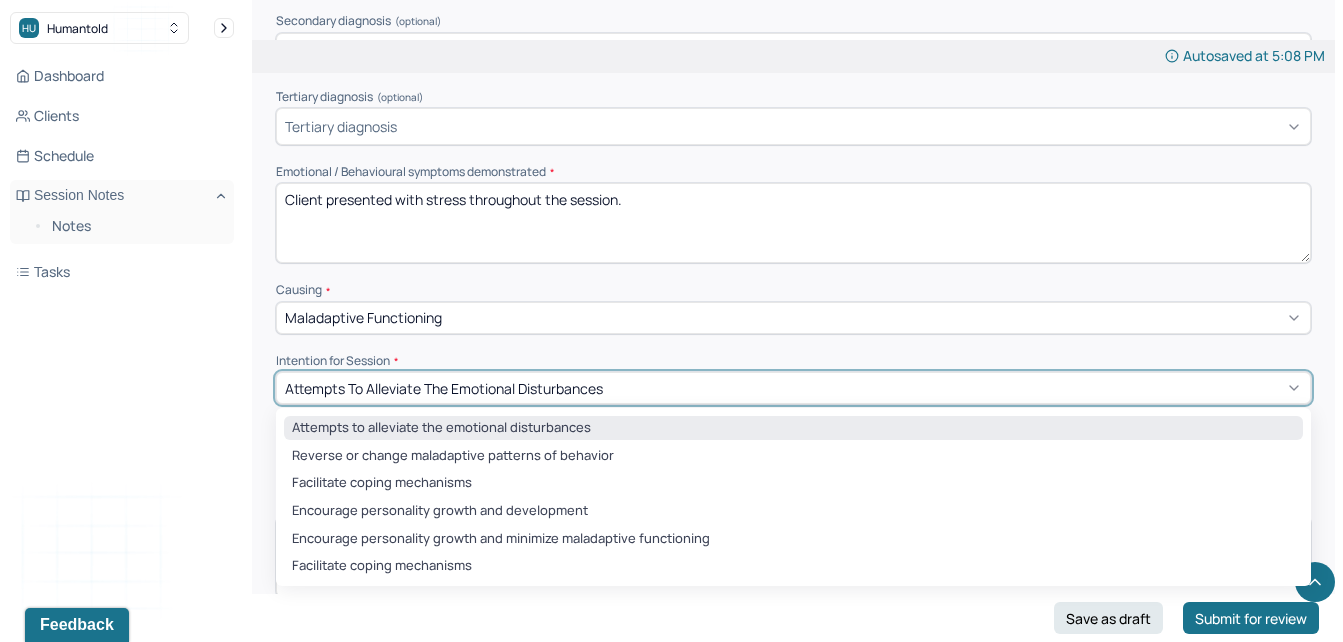 click on "Attempts to alleviate the emotional disturbances" at bounding box center (444, 388) 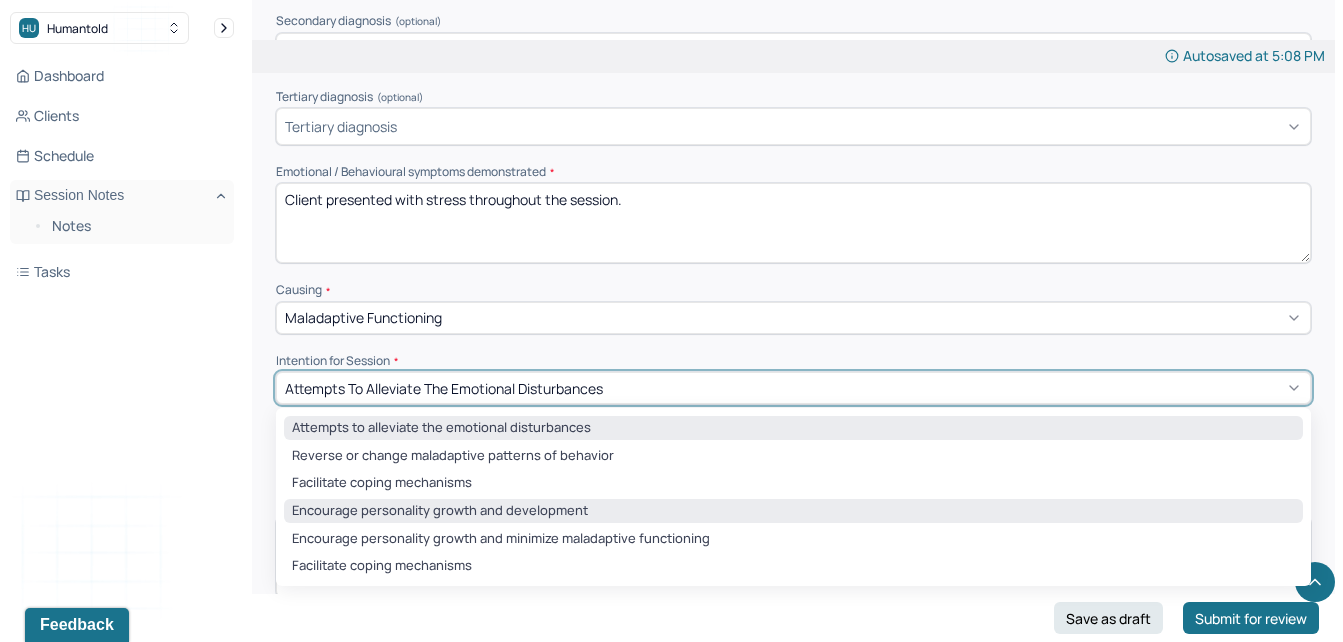 click on "Encourage personality growth and development" at bounding box center [793, 511] 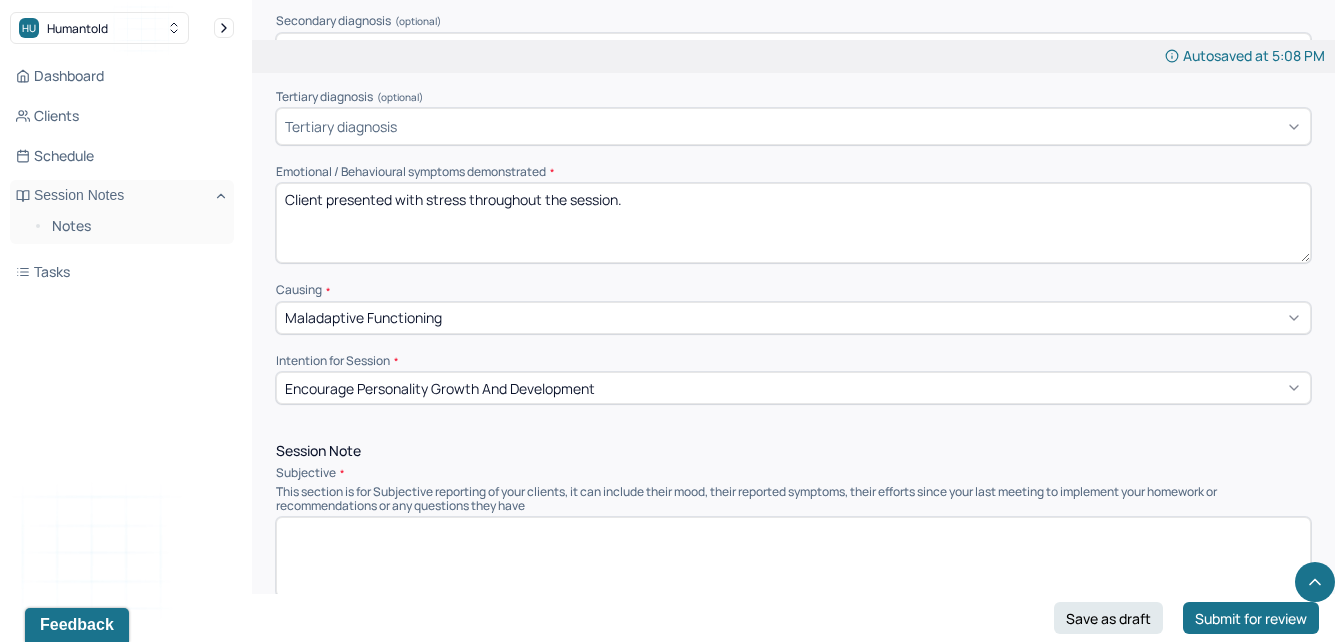 click on "Client presented with stress throughout the session." at bounding box center [793, 223] 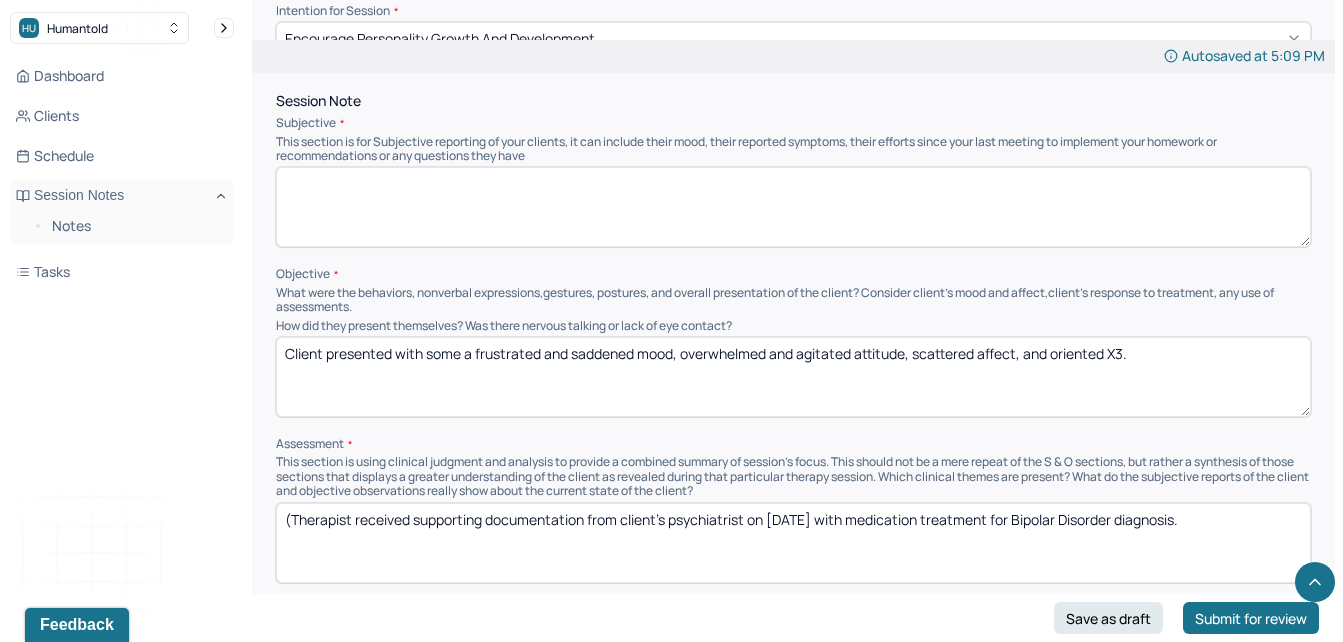 scroll, scrollTop: 1145, scrollLeft: 0, axis: vertical 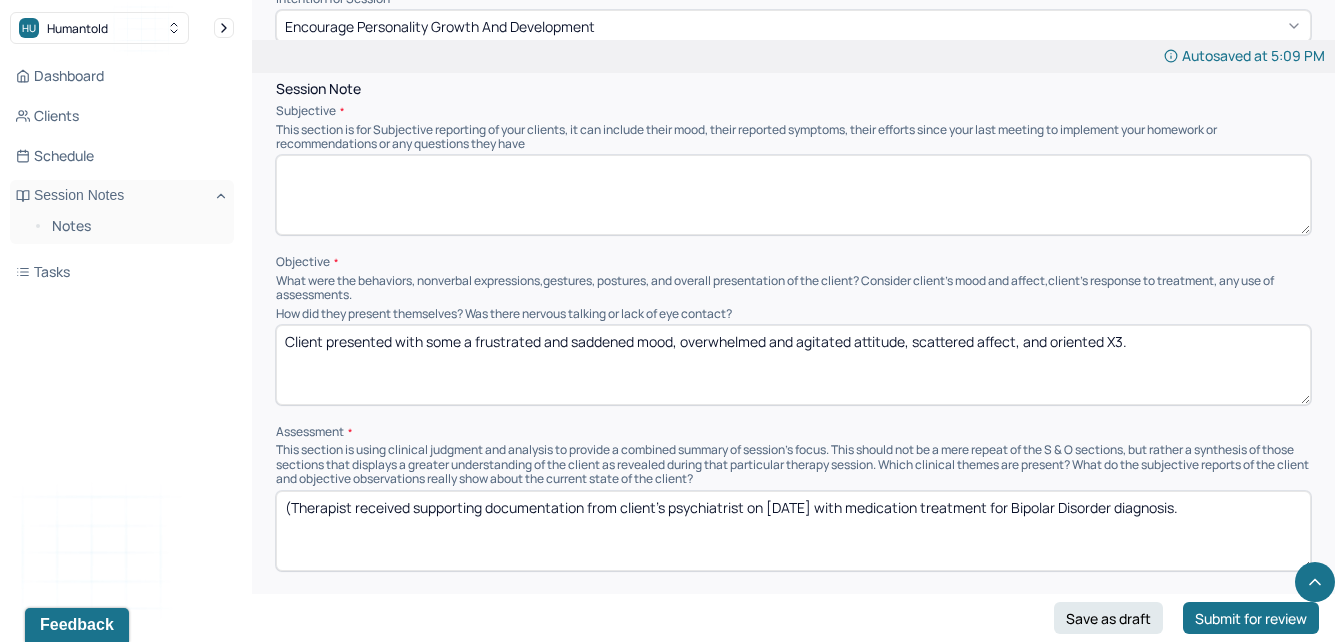 type on "Client presented with some stress throughout the session." 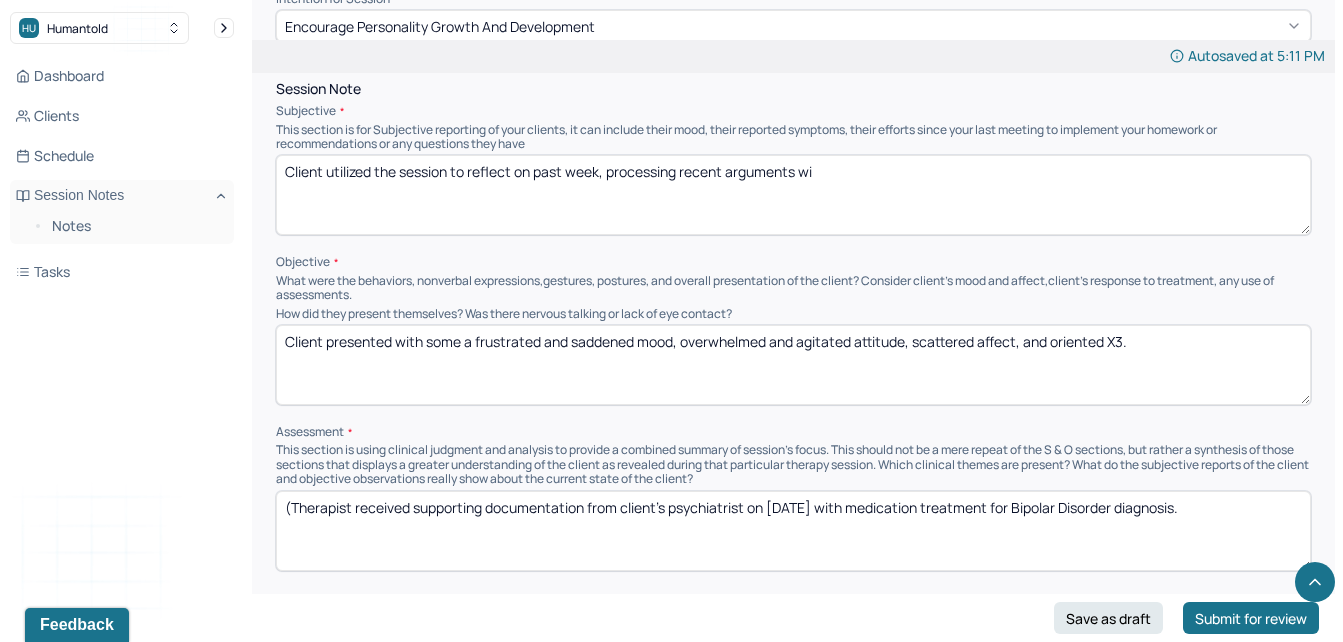 type on "Client utilized the session to reflect on past week, processing recent arguments w" 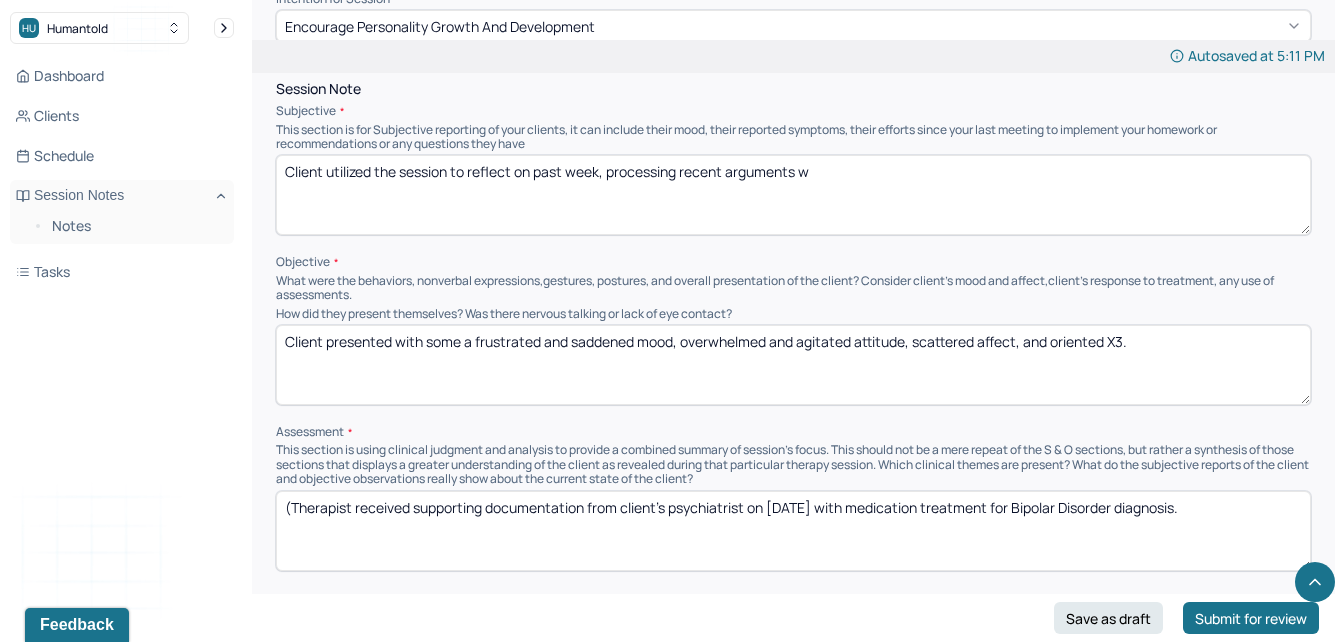click on "Client utilized the session to reflect on past week, processing recent arguments w" at bounding box center (793, 195) 